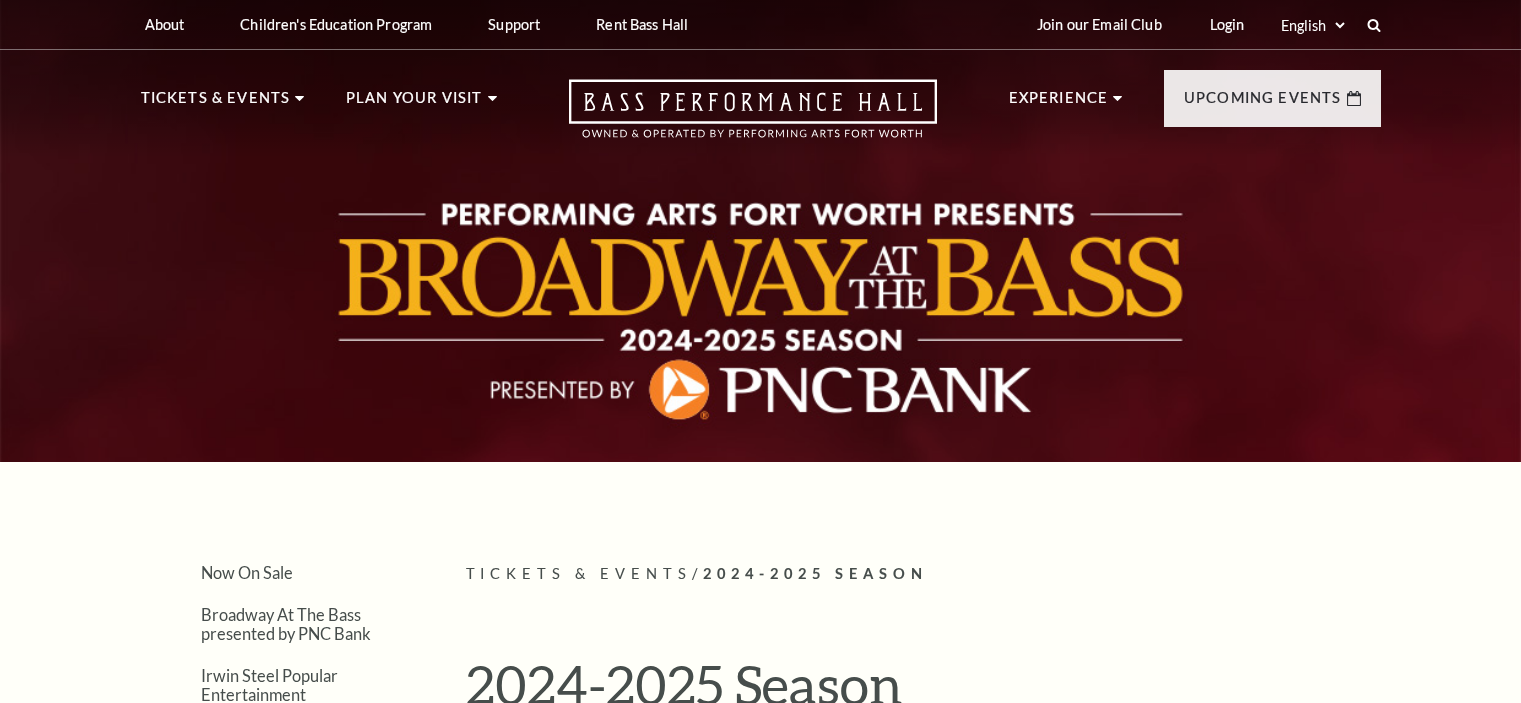 scroll, scrollTop: 0, scrollLeft: 0, axis: both 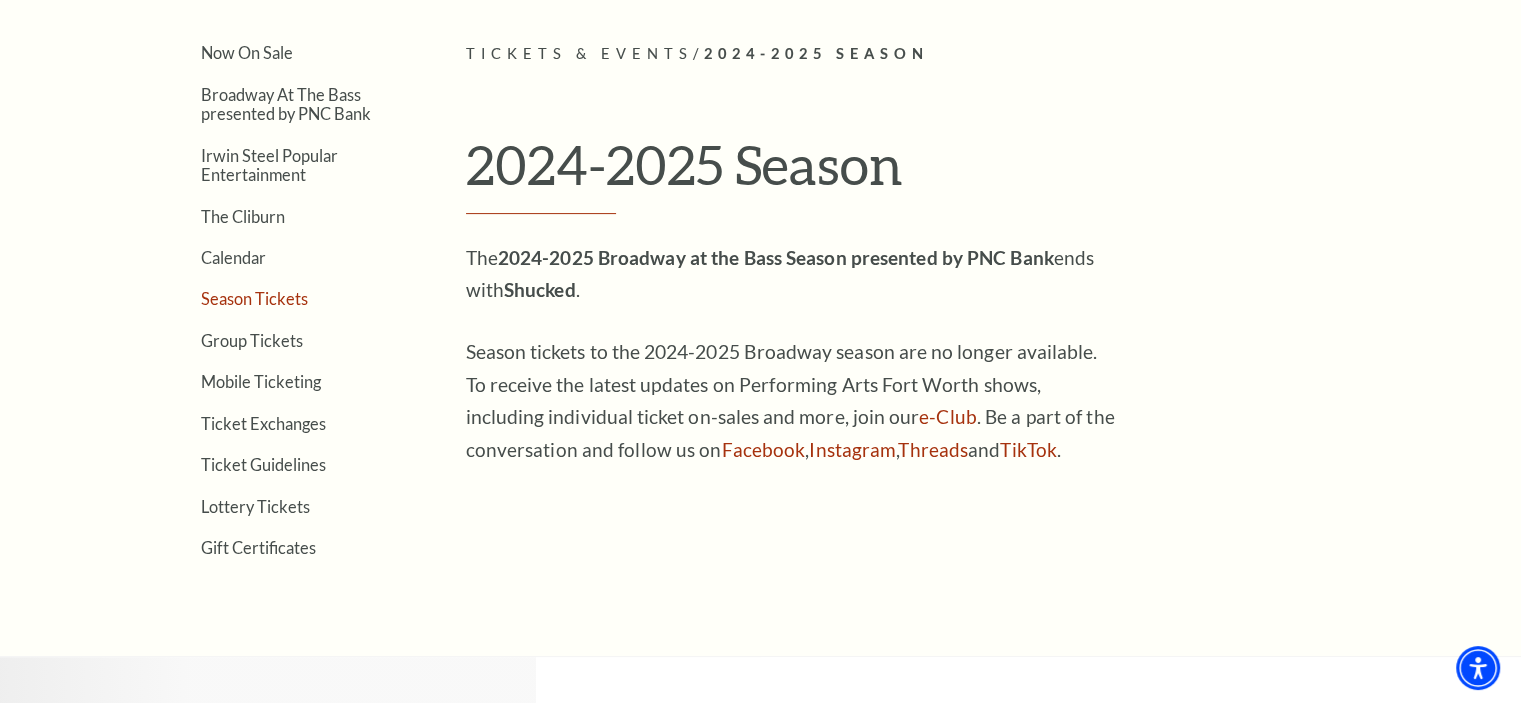 click on "Season Tickets" at bounding box center [254, 298] 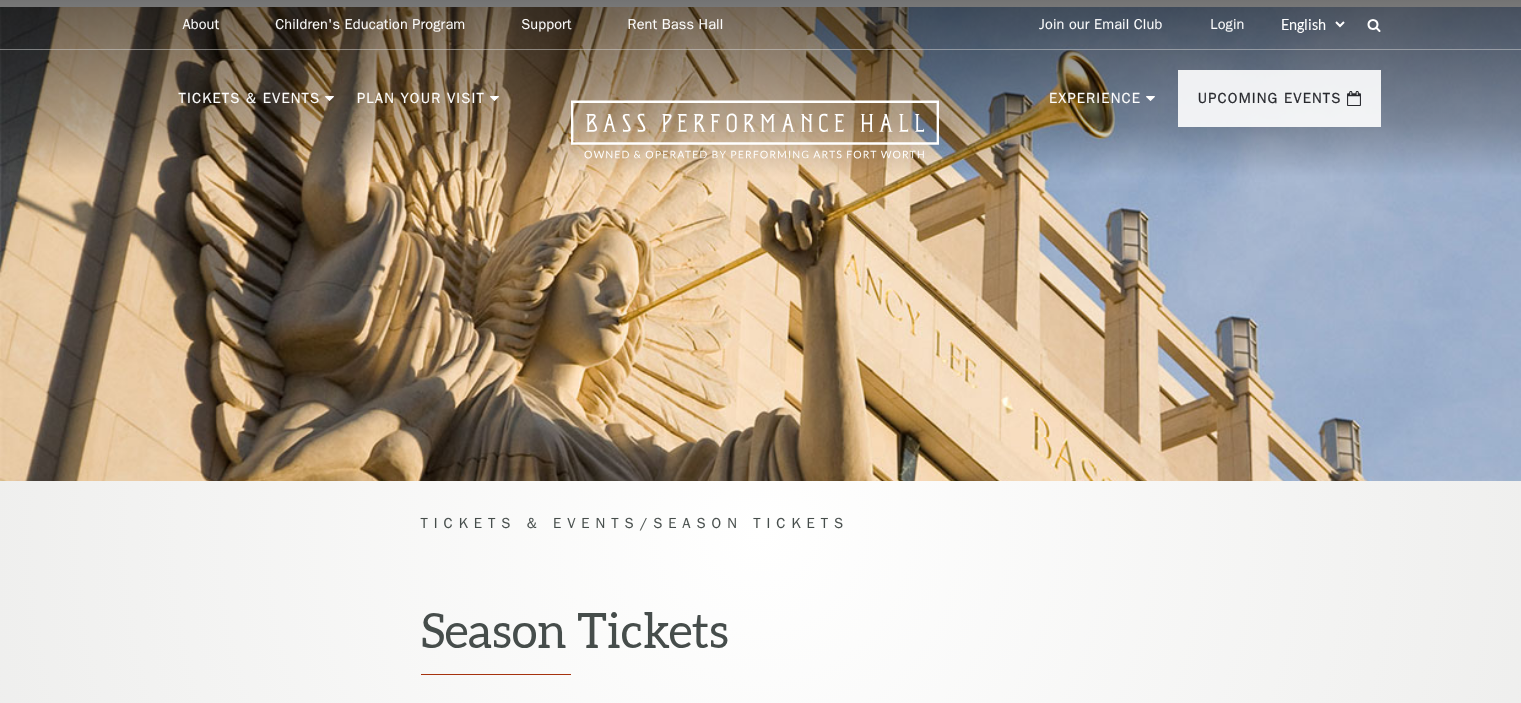 scroll, scrollTop: 0, scrollLeft: 0, axis: both 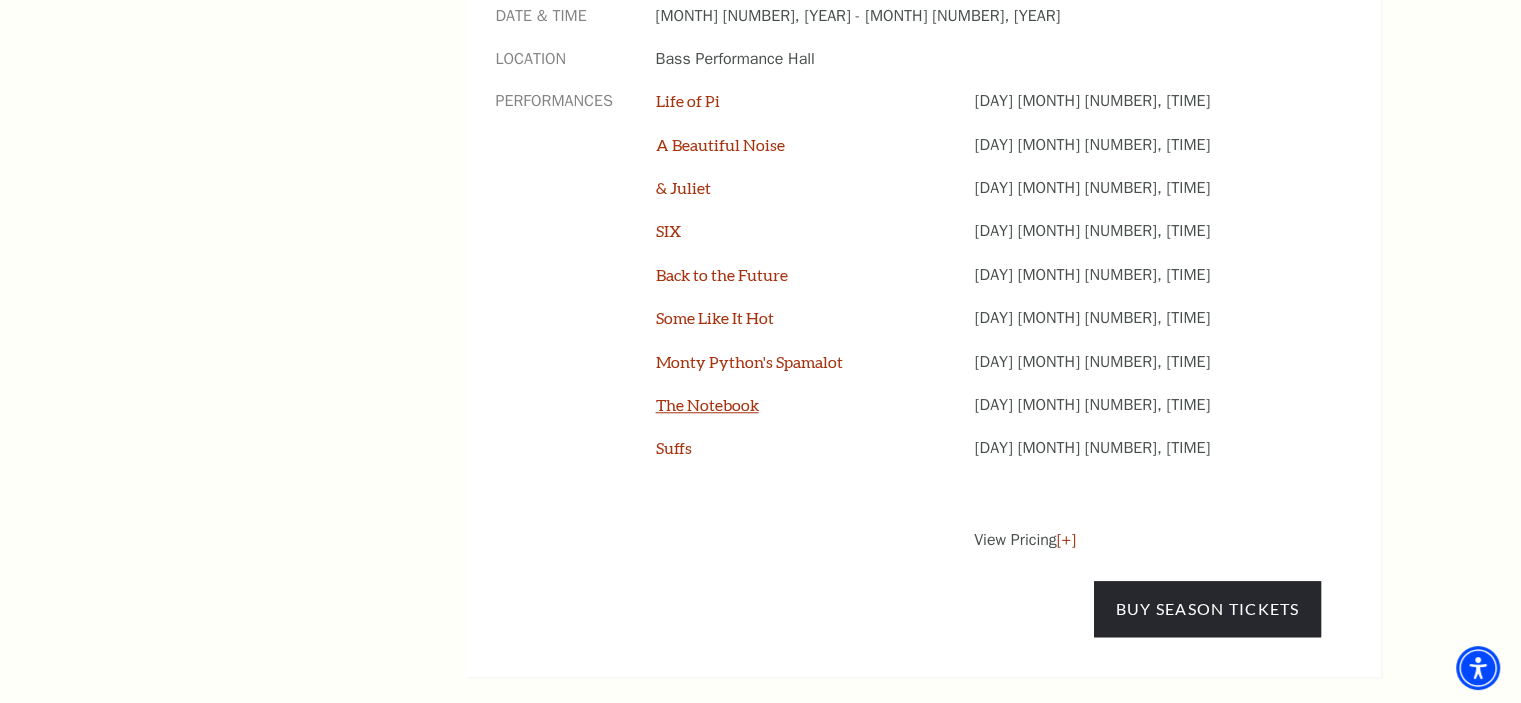 click on "The Notebook" at bounding box center (707, 404) 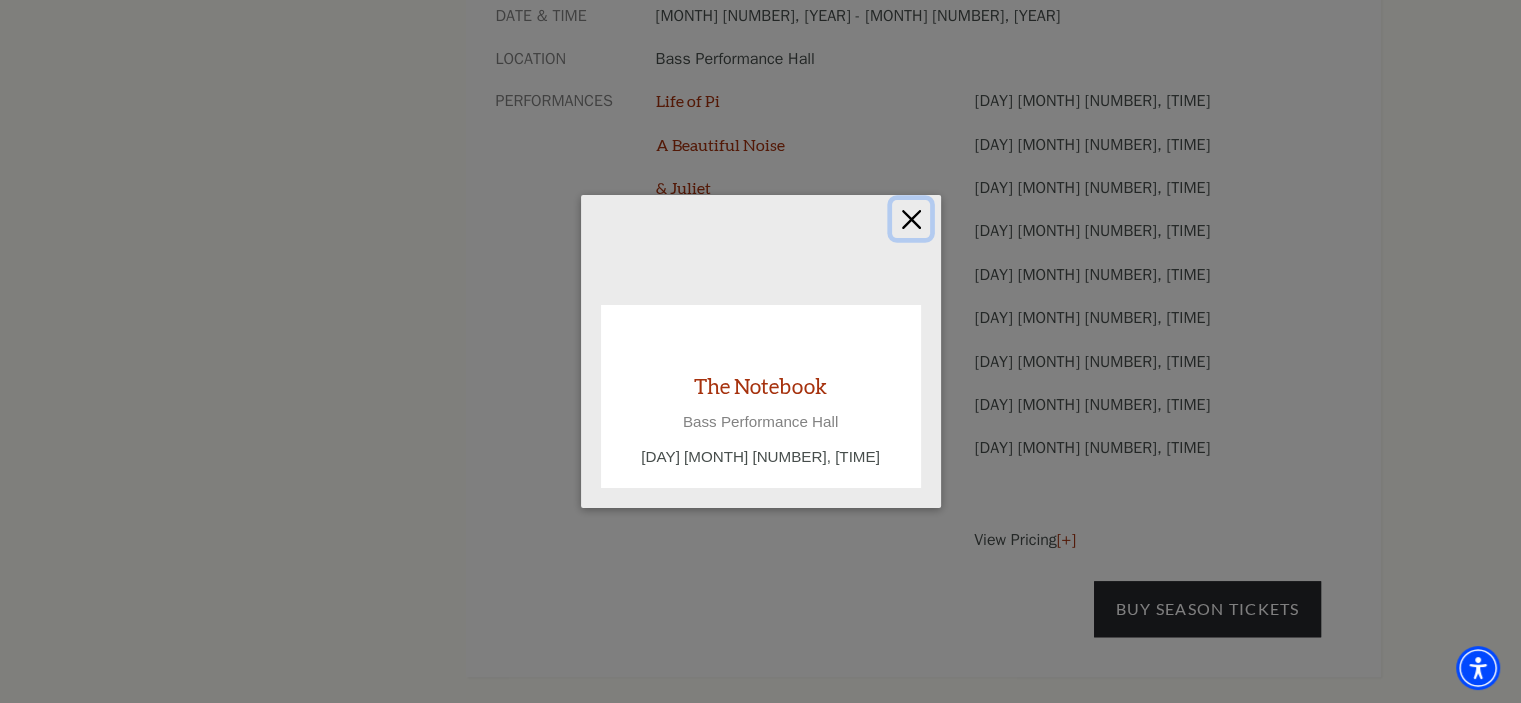 click at bounding box center [911, 219] 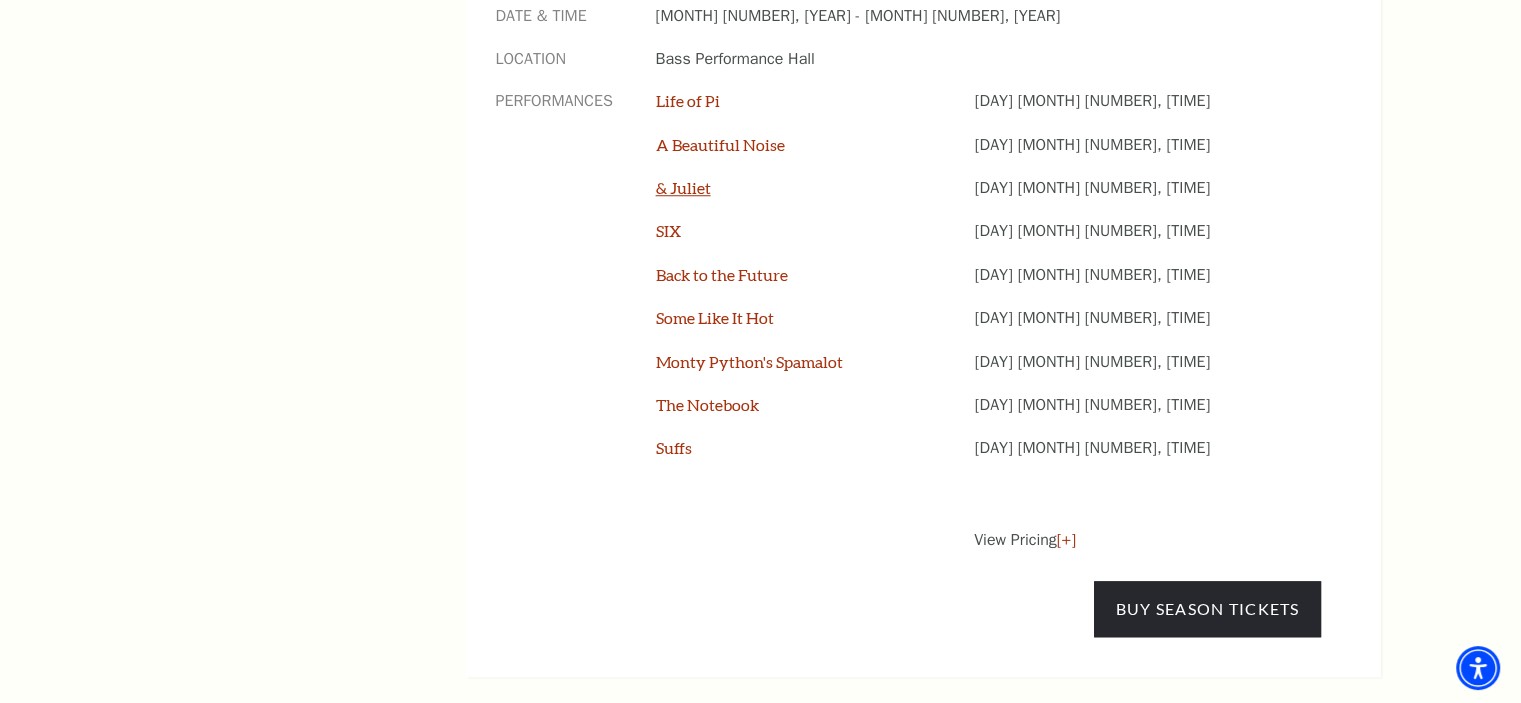 click on "& Juliet" at bounding box center [683, 187] 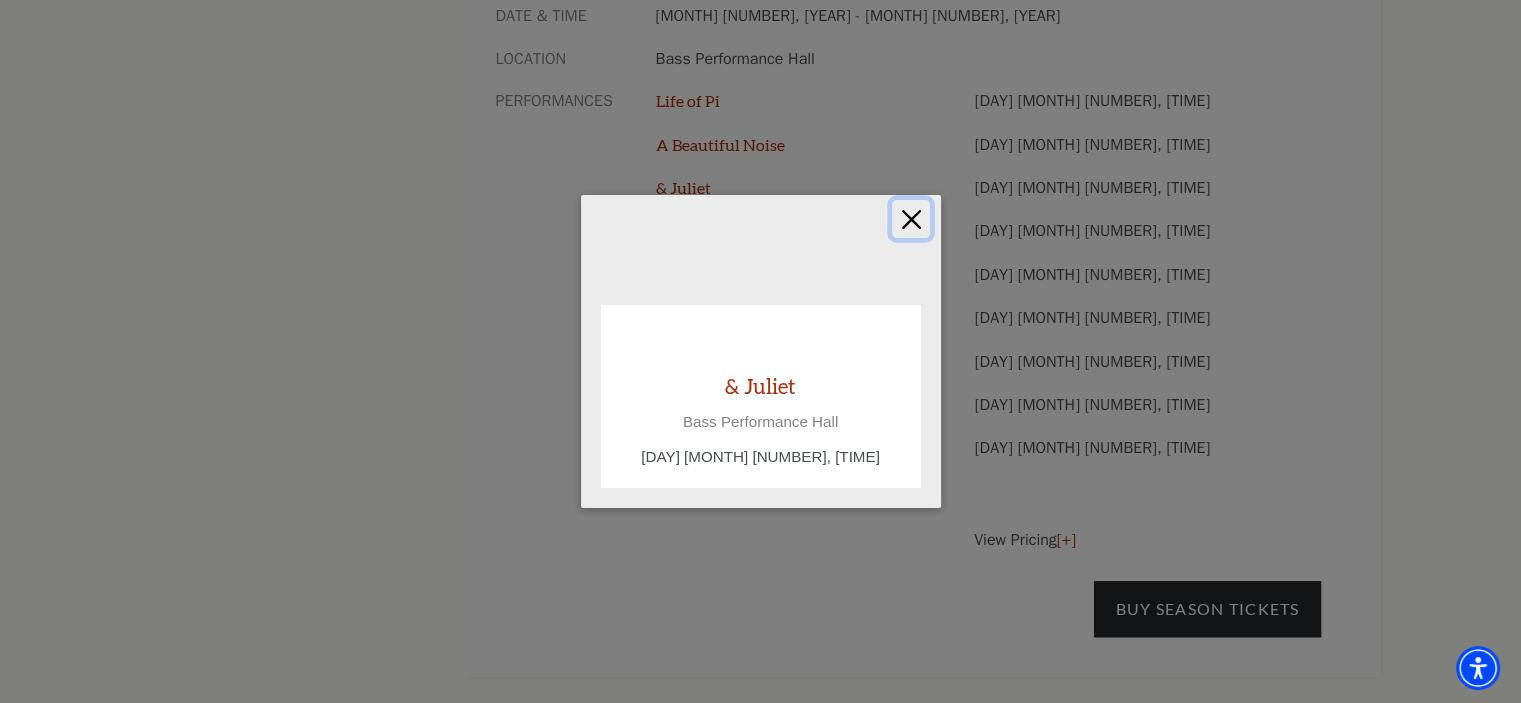 click at bounding box center (911, 219) 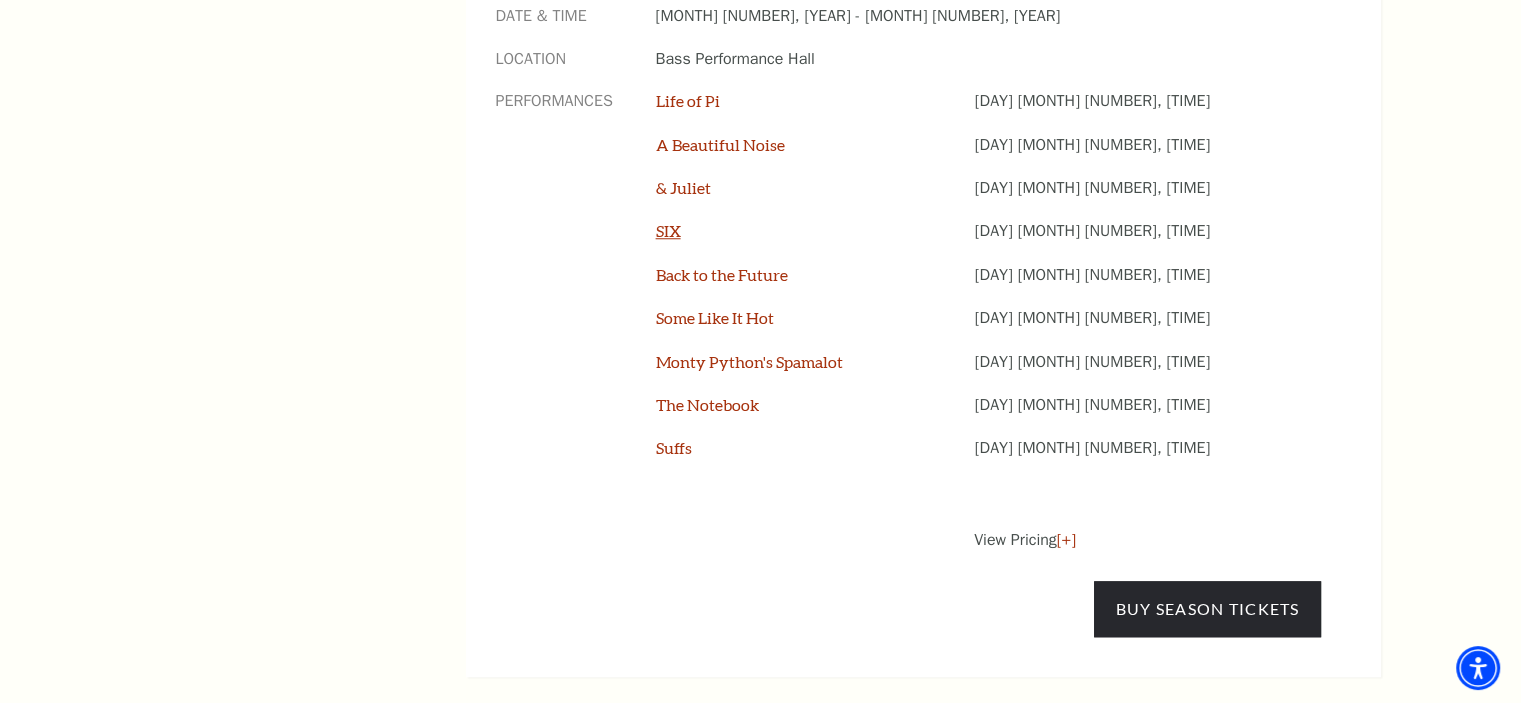 click on "SIX" at bounding box center (668, 230) 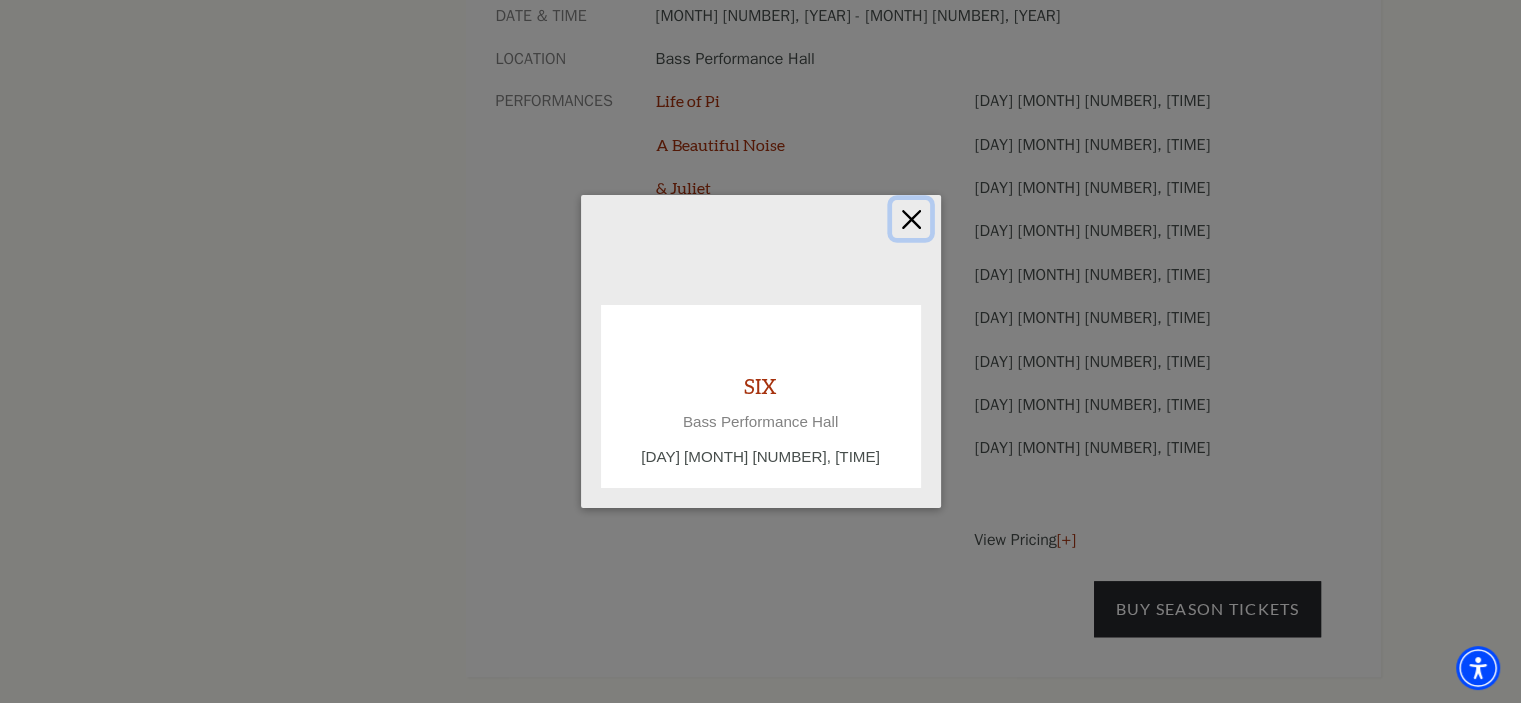 click at bounding box center (911, 219) 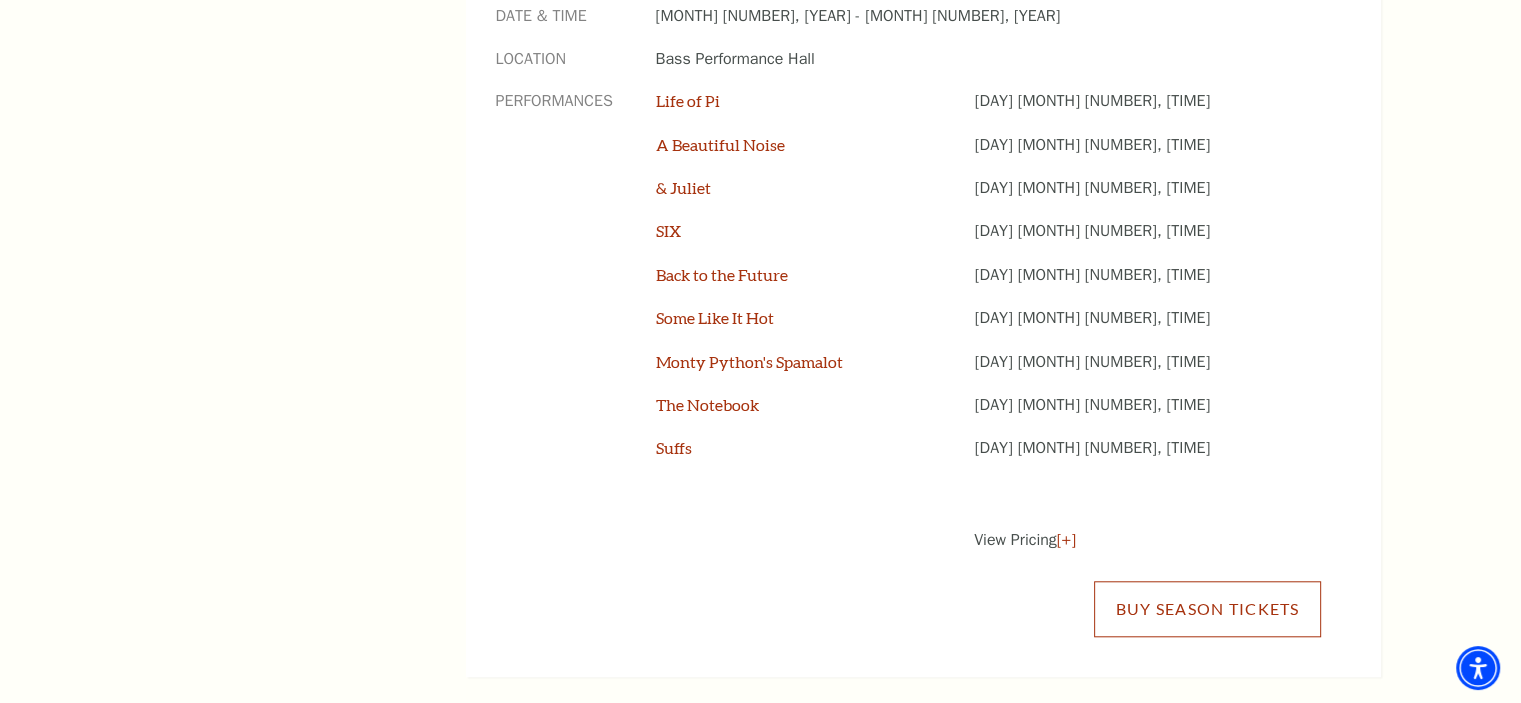 click on "Buy Season Tickets" at bounding box center [1207, 609] 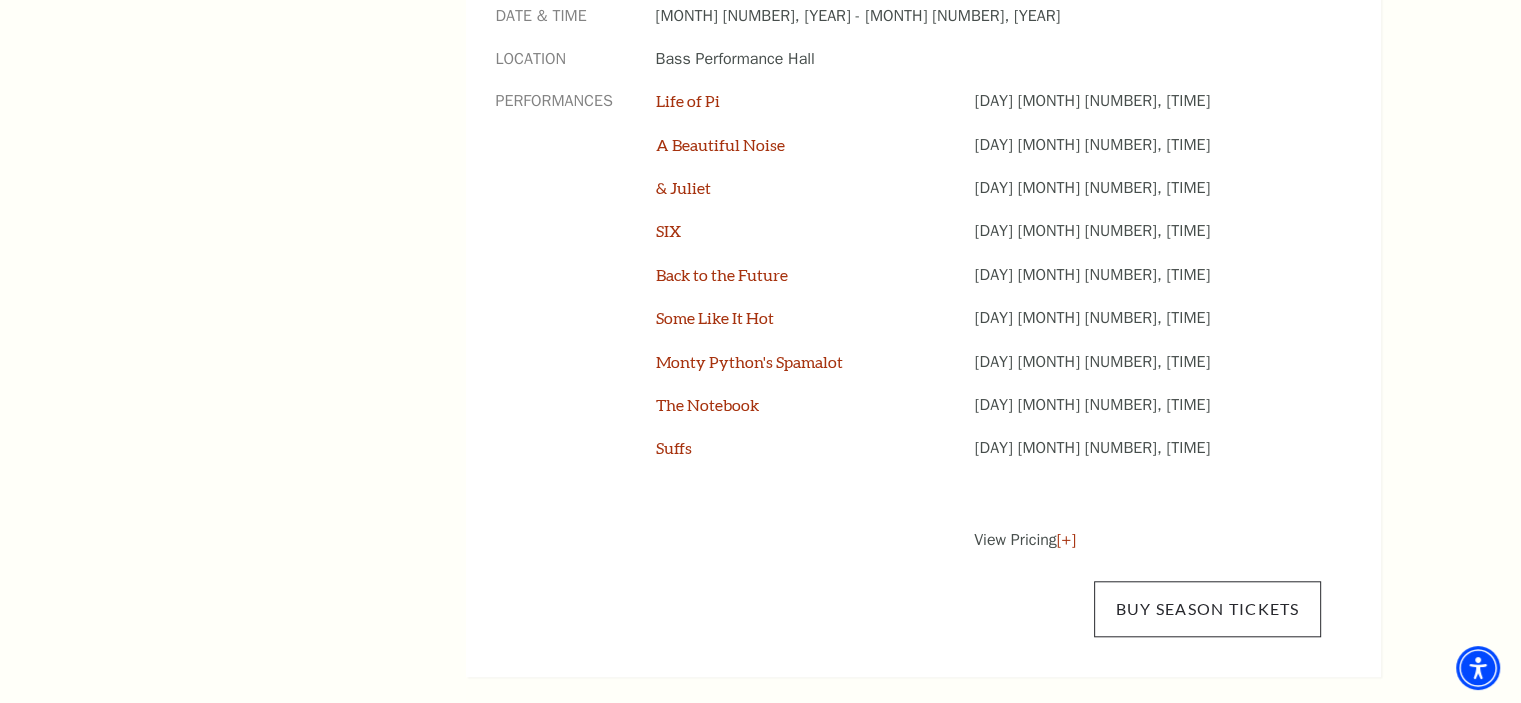scroll, scrollTop: 1676, scrollLeft: 0, axis: vertical 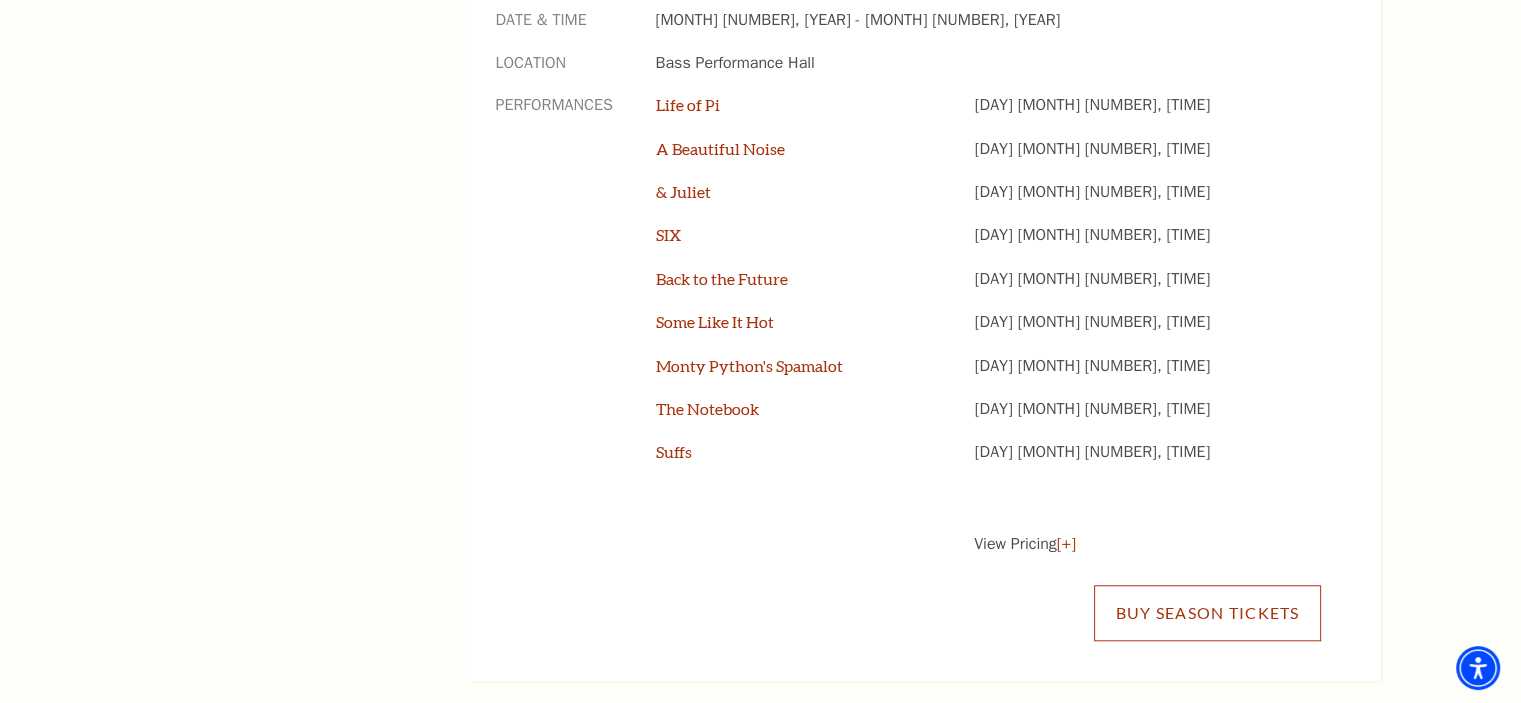 click on "Buy Season Tickets" at bounding box center (1207, 613) 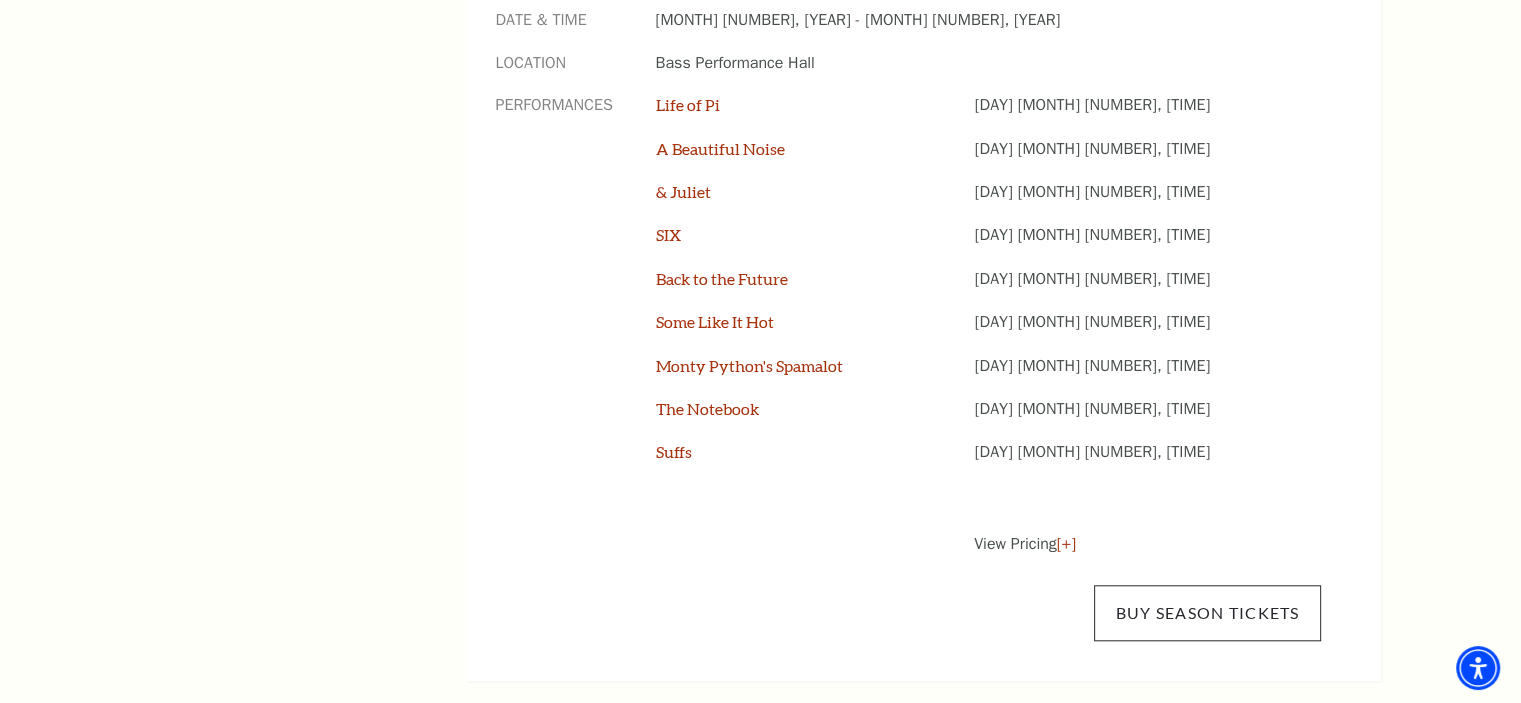 scroll, scrollTop: 1673, scrollLeft: 0, axis: vertical 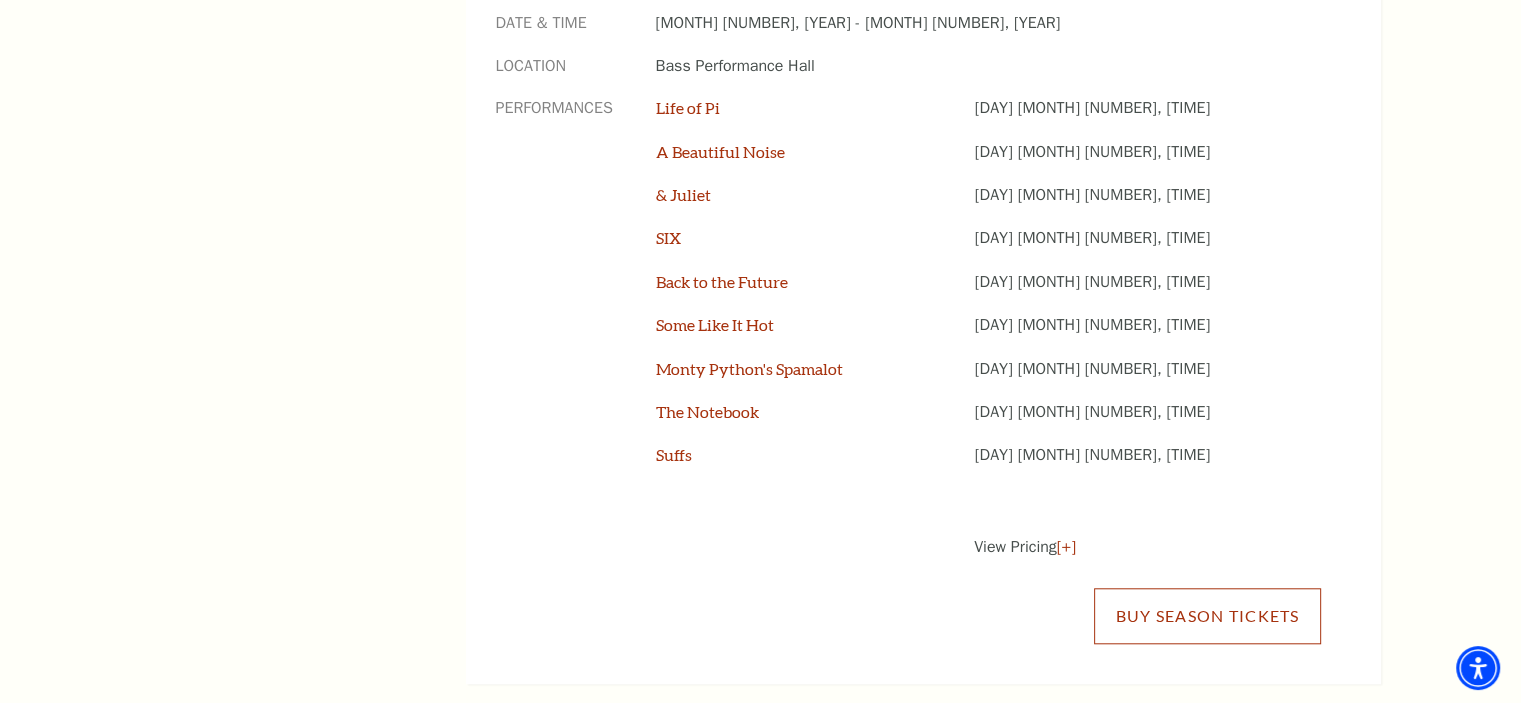 click on "Buy Season Tickets" at bounding box center [1207, 616] 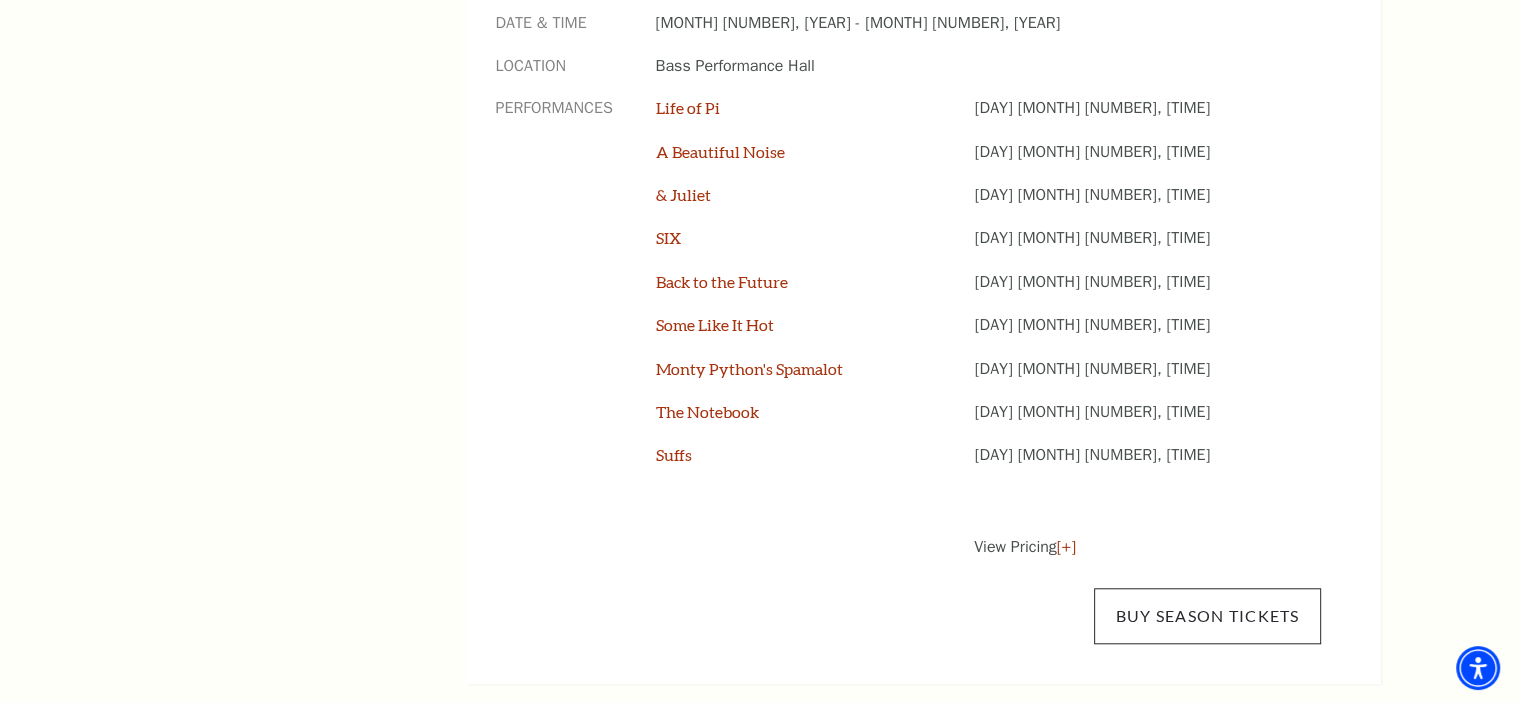 scroll, scrollTop: 1670, scrollLeft: 0, axis: vertical 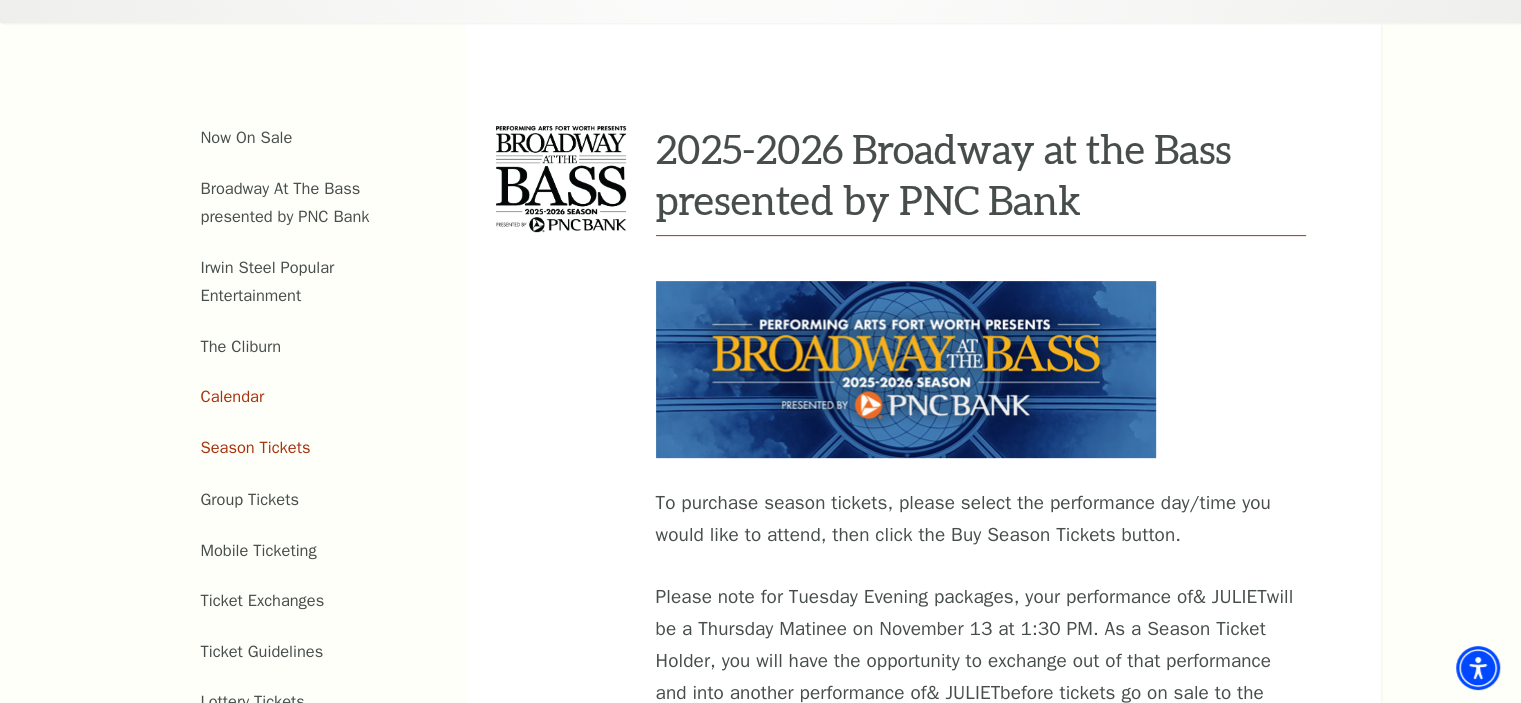 click on "Calendar" at bounding box center [233, 396] 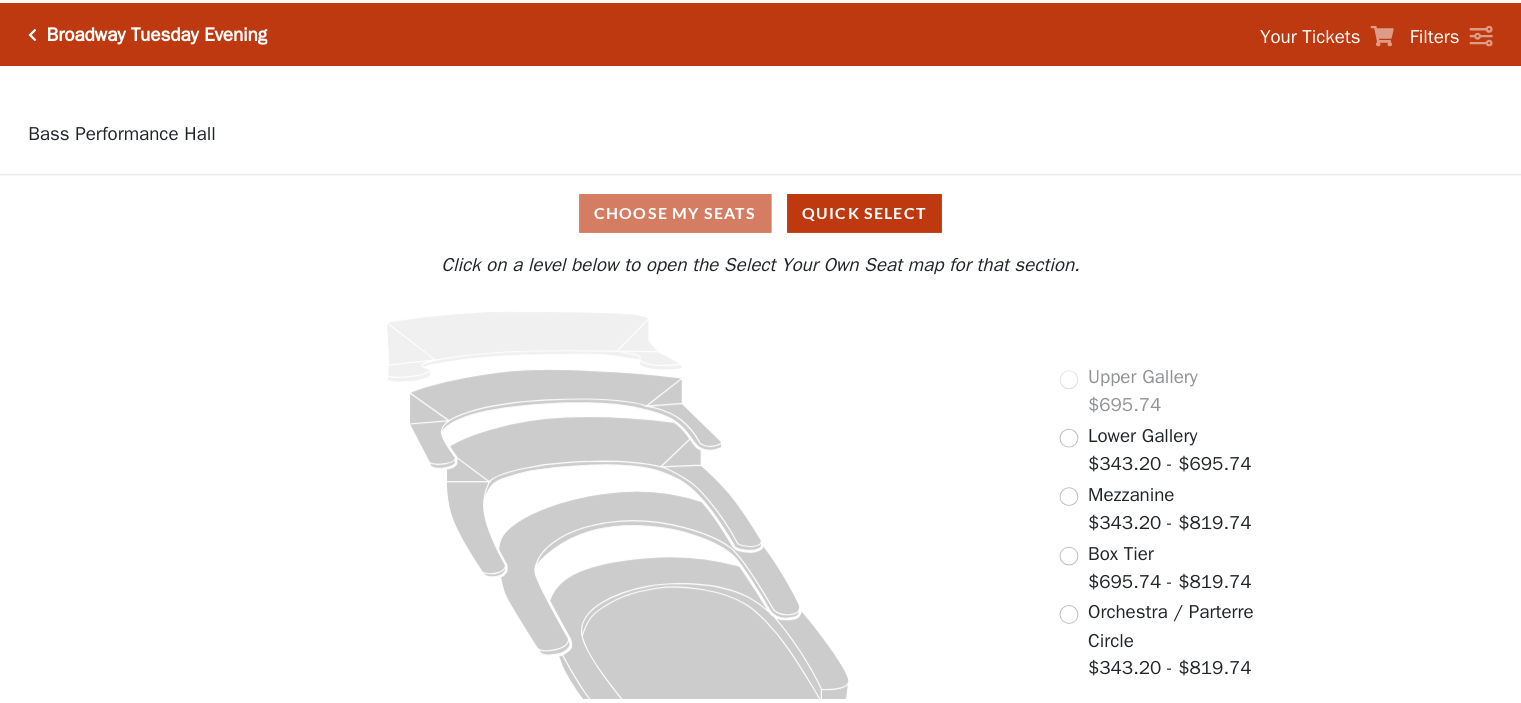 scroll, scrollTop: 0, scrollLeft: 0, axis: both 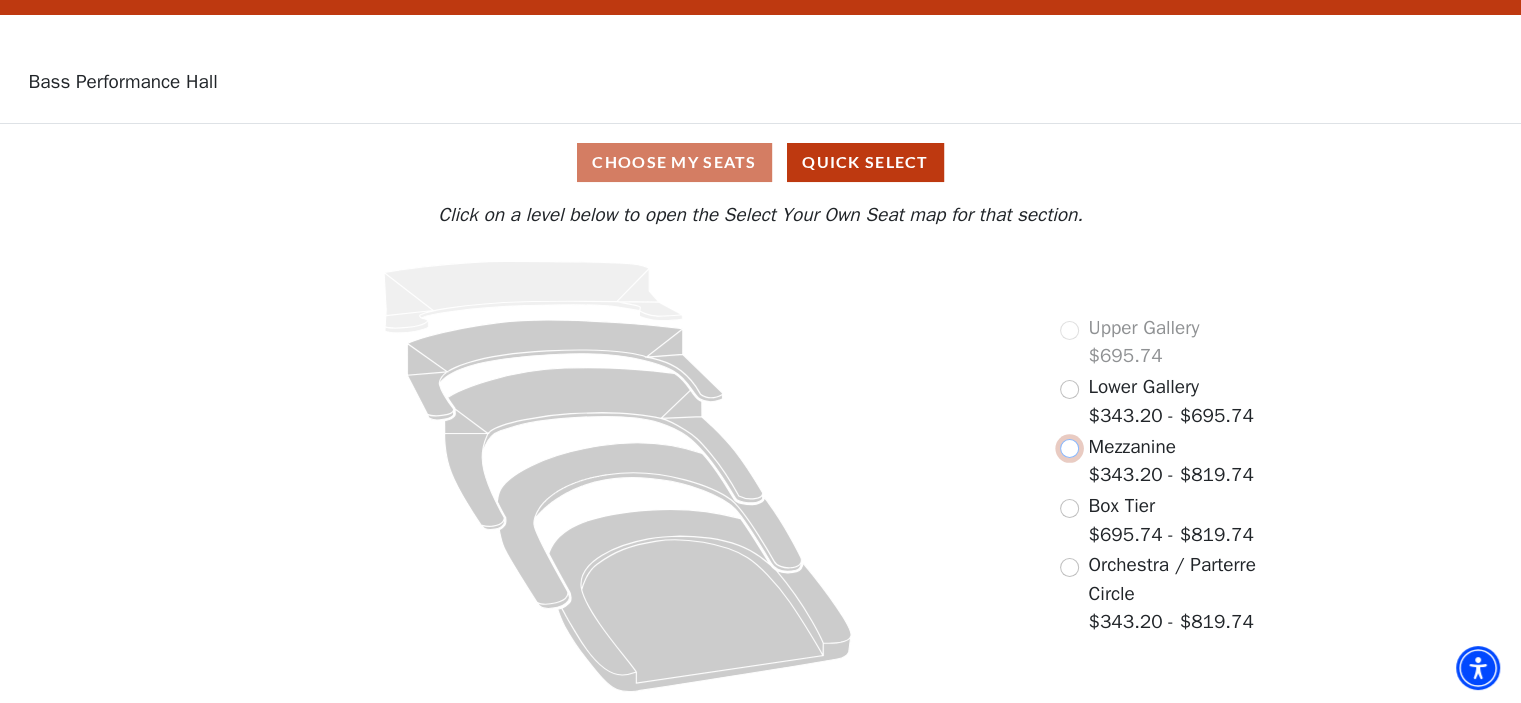 click at bounding box center [1069, 448] 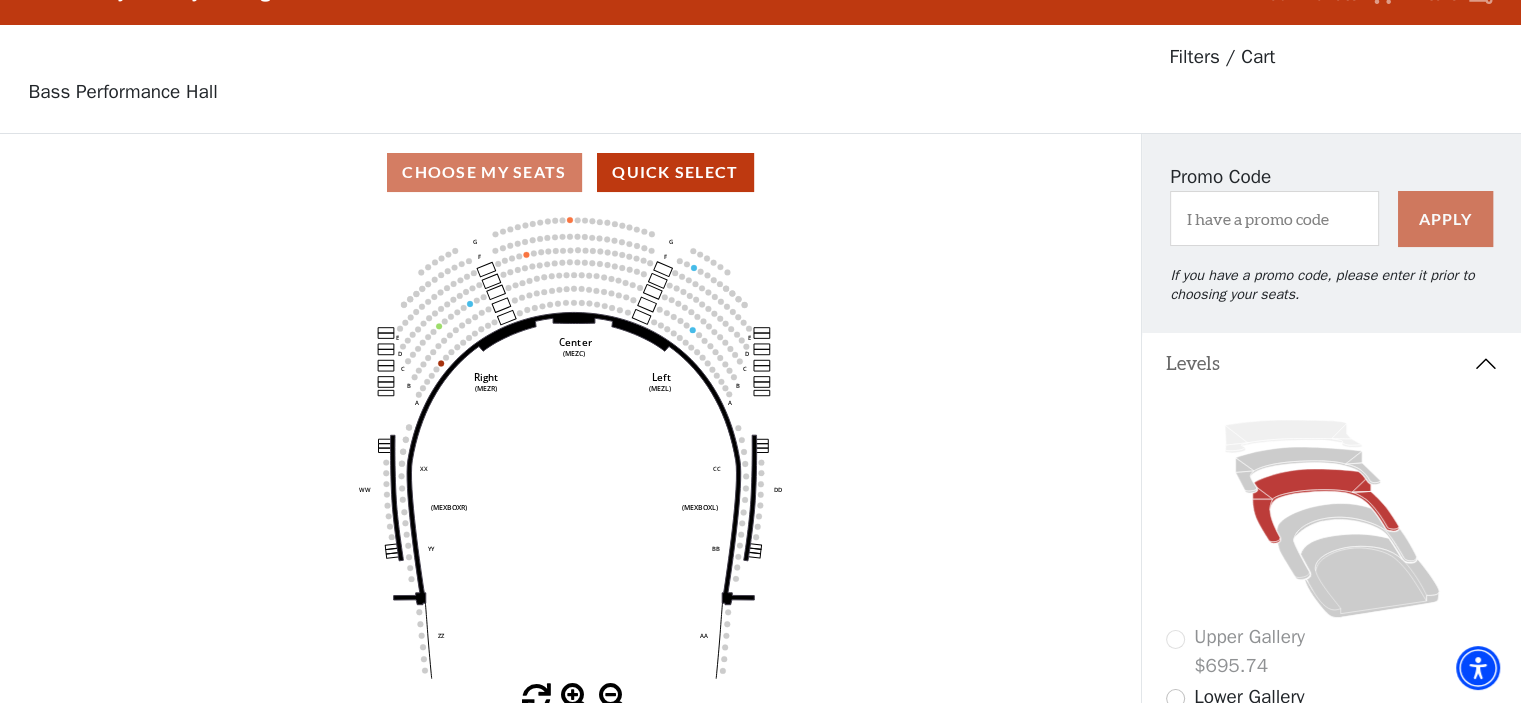 scroll, scrollTop: 92, scrollLeft: 0, axis: vertical 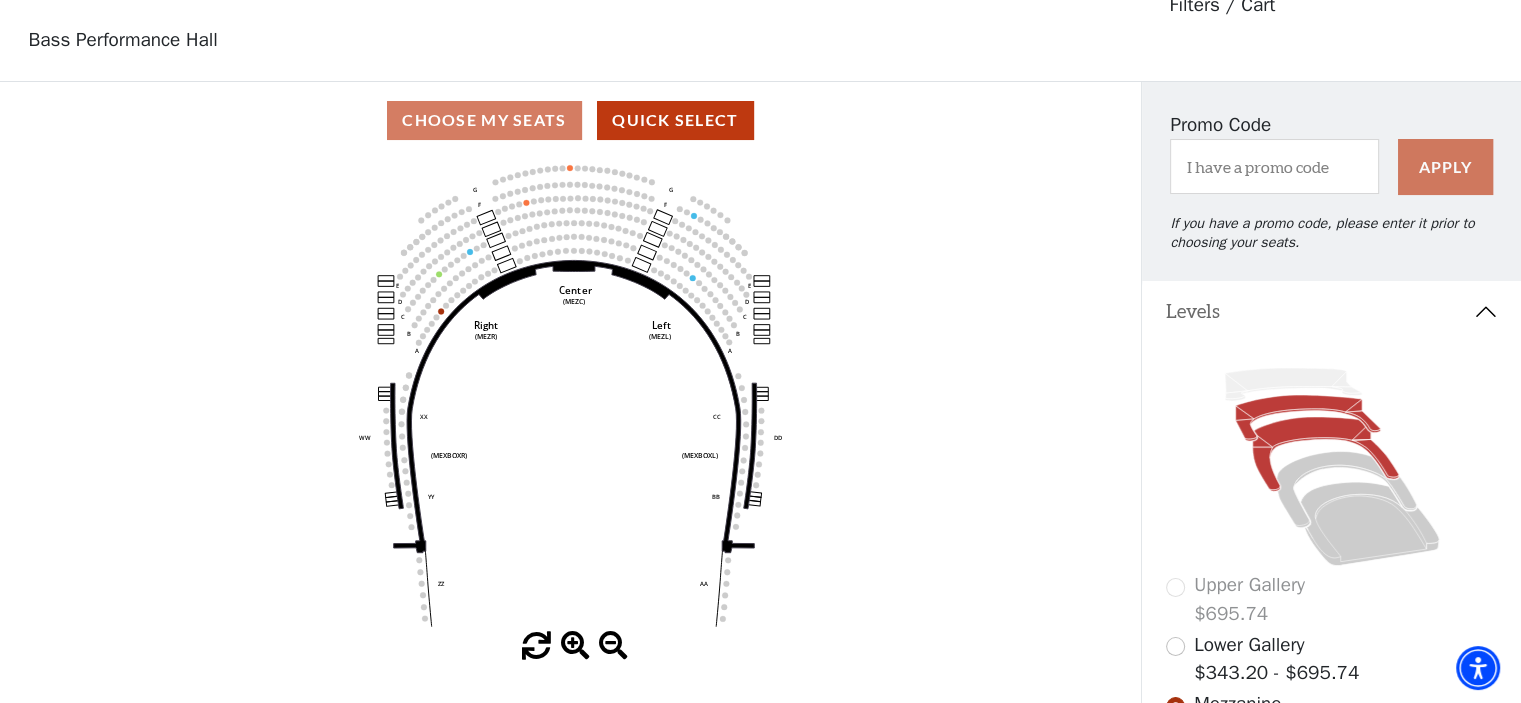 click 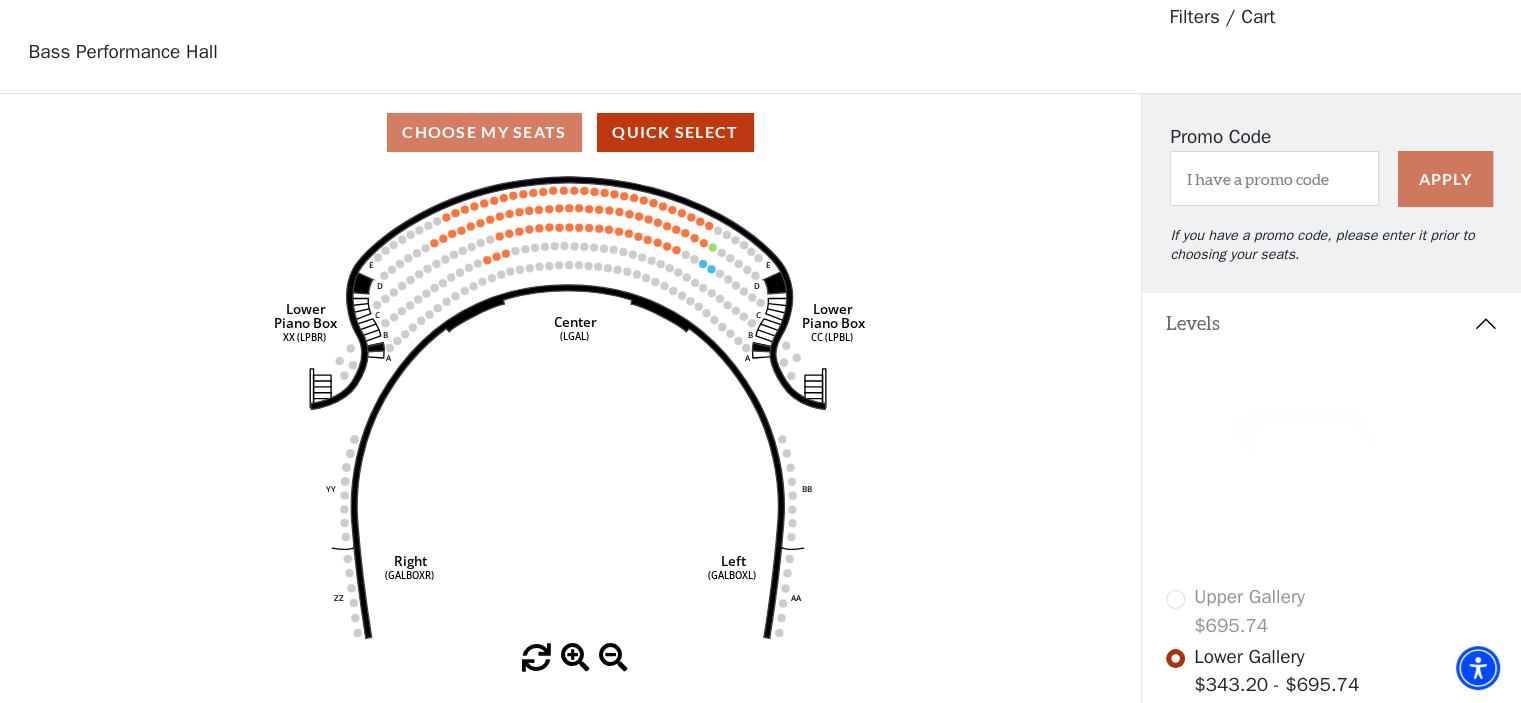 scroll, scrollTop: 92, scrollLeft: 0, axis: vertical 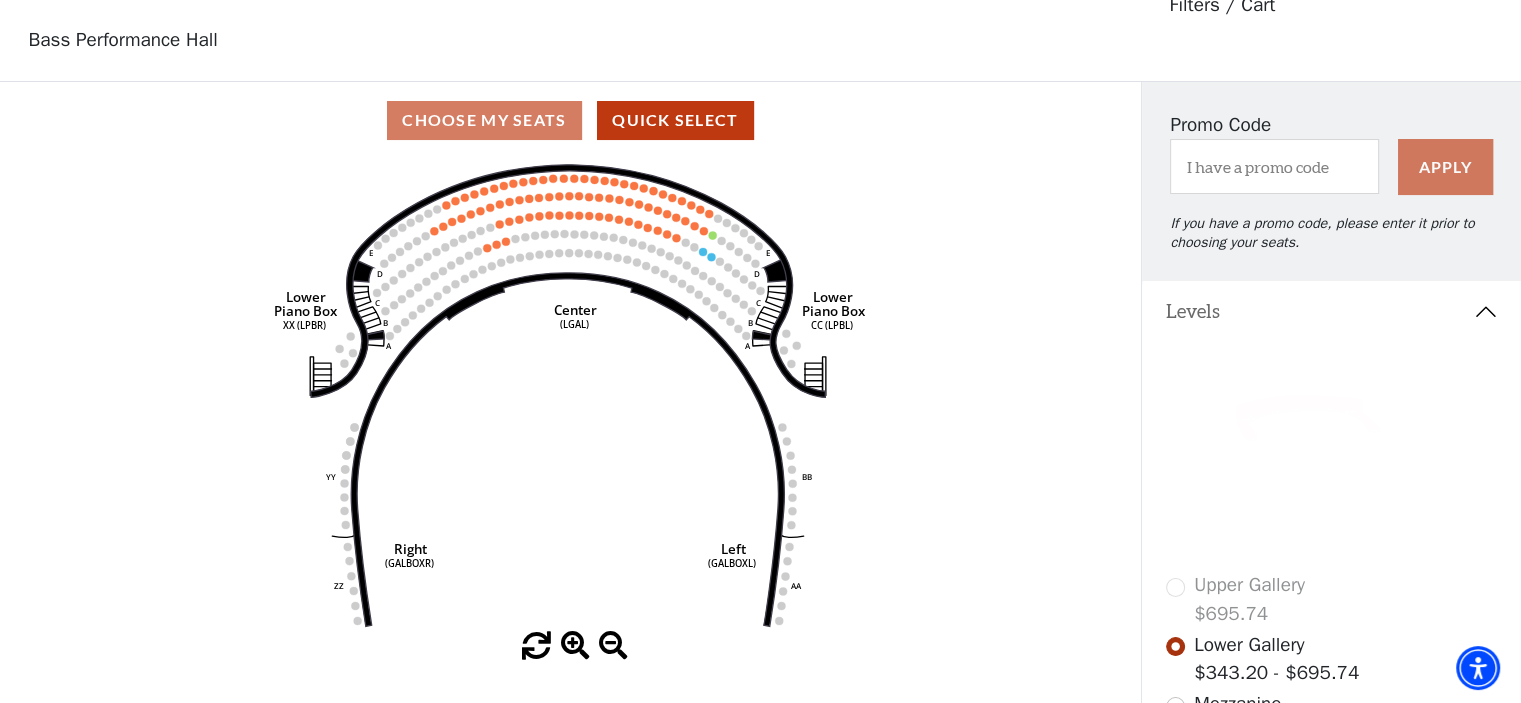 click on "Choose My Seats
Quick Select" at bounding box center (570, 120) 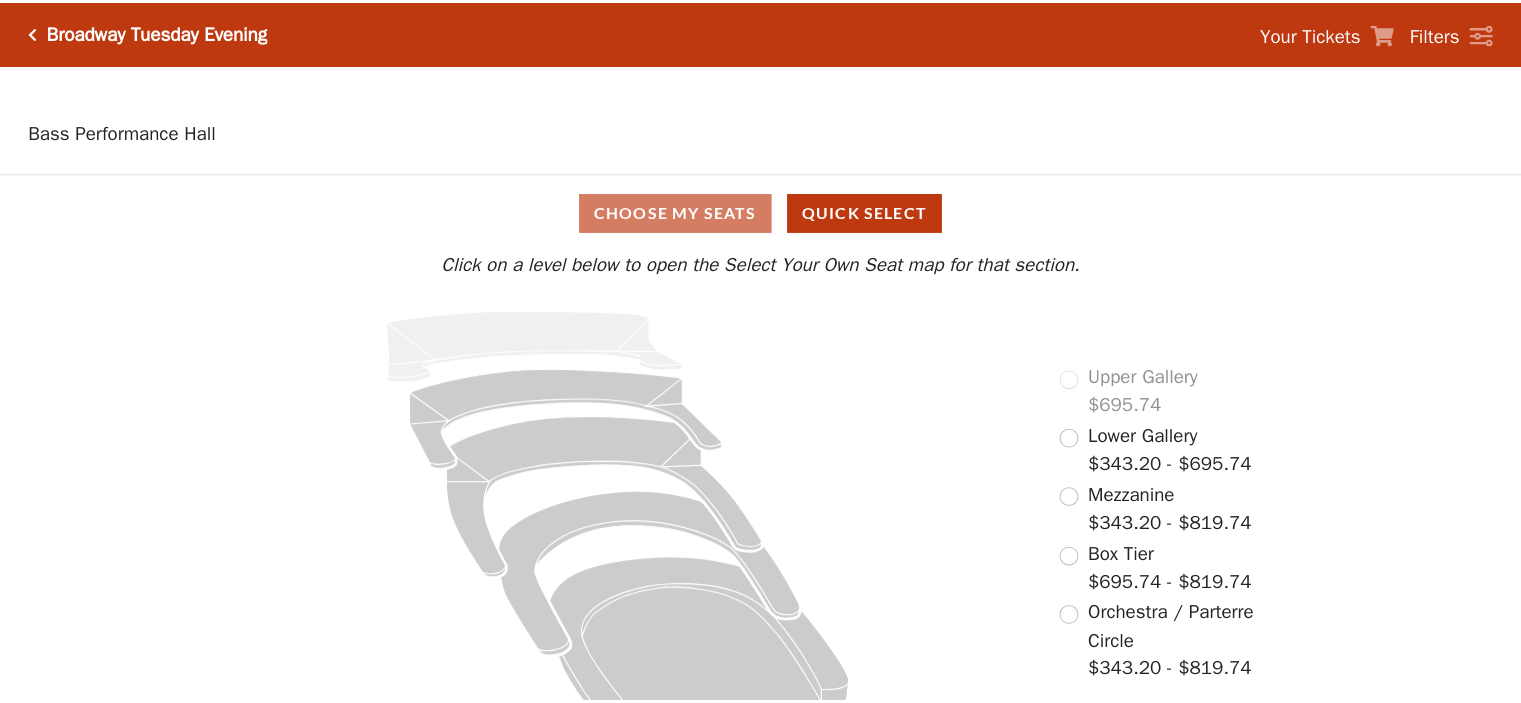 scroll, scrollTop: 0, scrollLeft: 0, axis: both 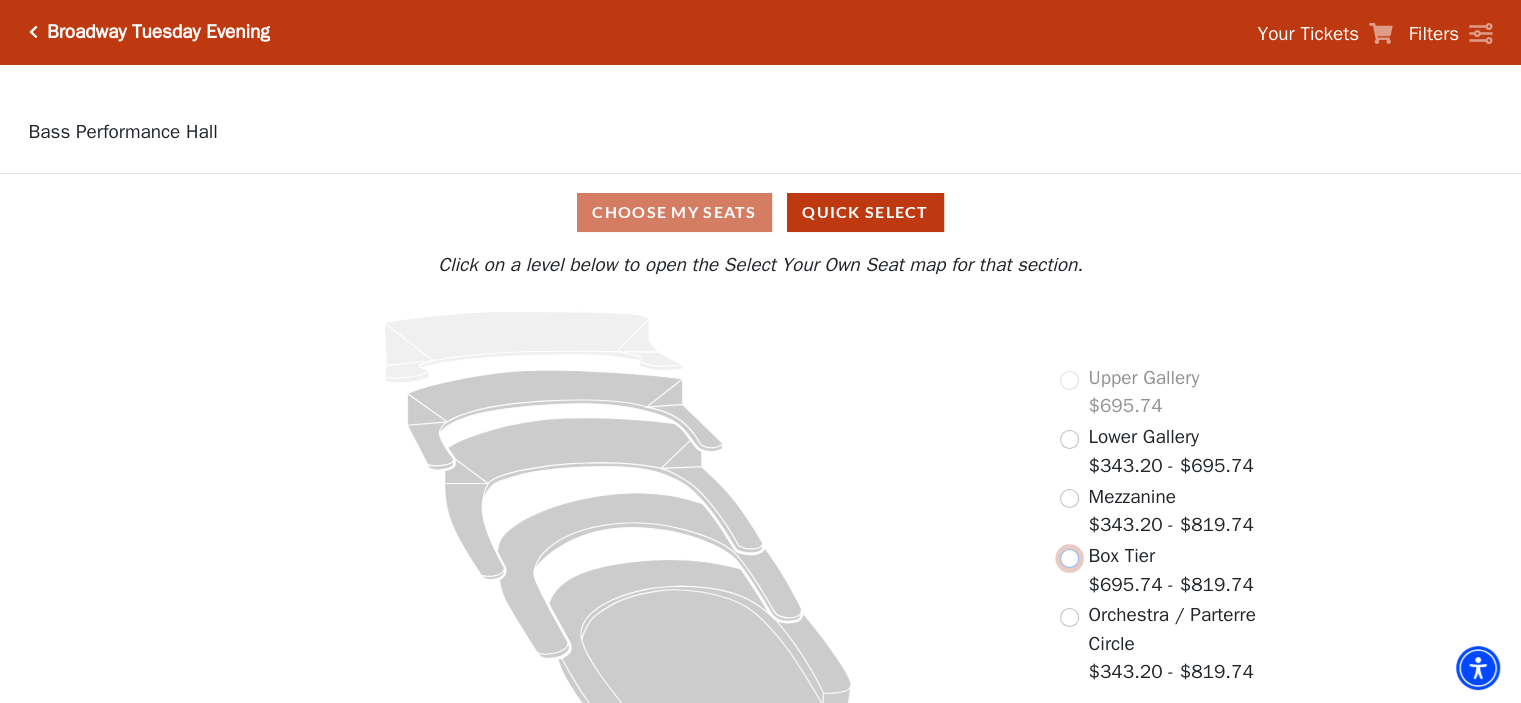 click at bounding box center (1069, 558) 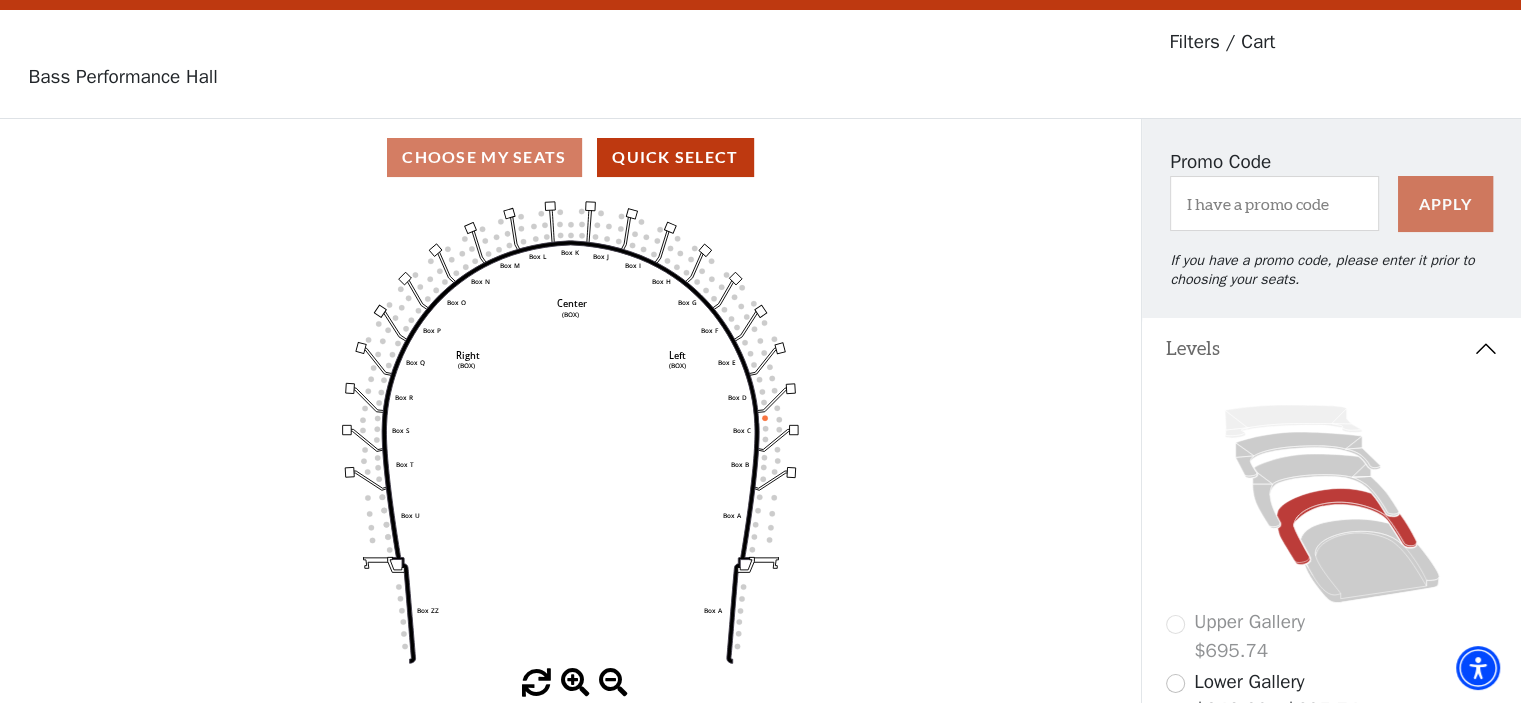 scroll, scrollTop: 92, scrollLeft: 0, axis: vertical 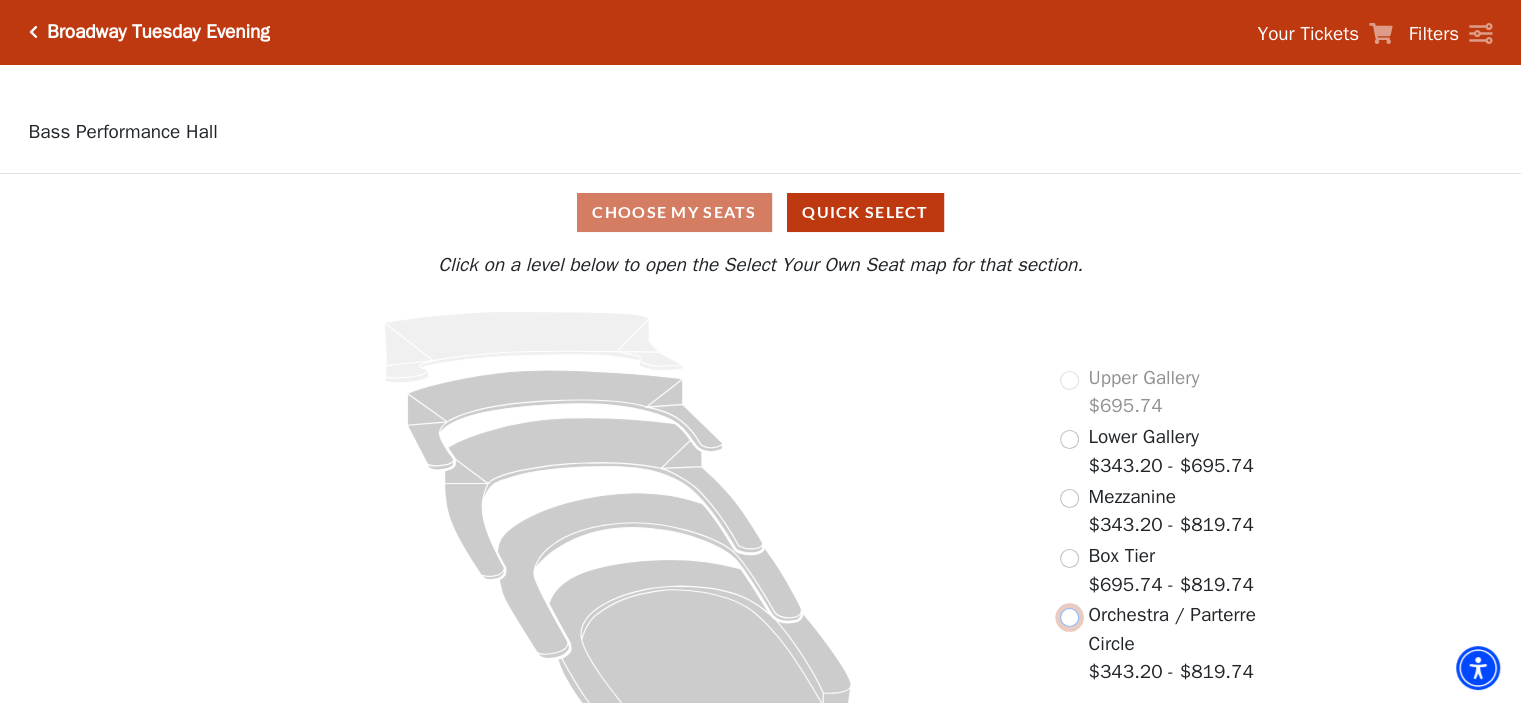 click at bounding box center (1069, 617) 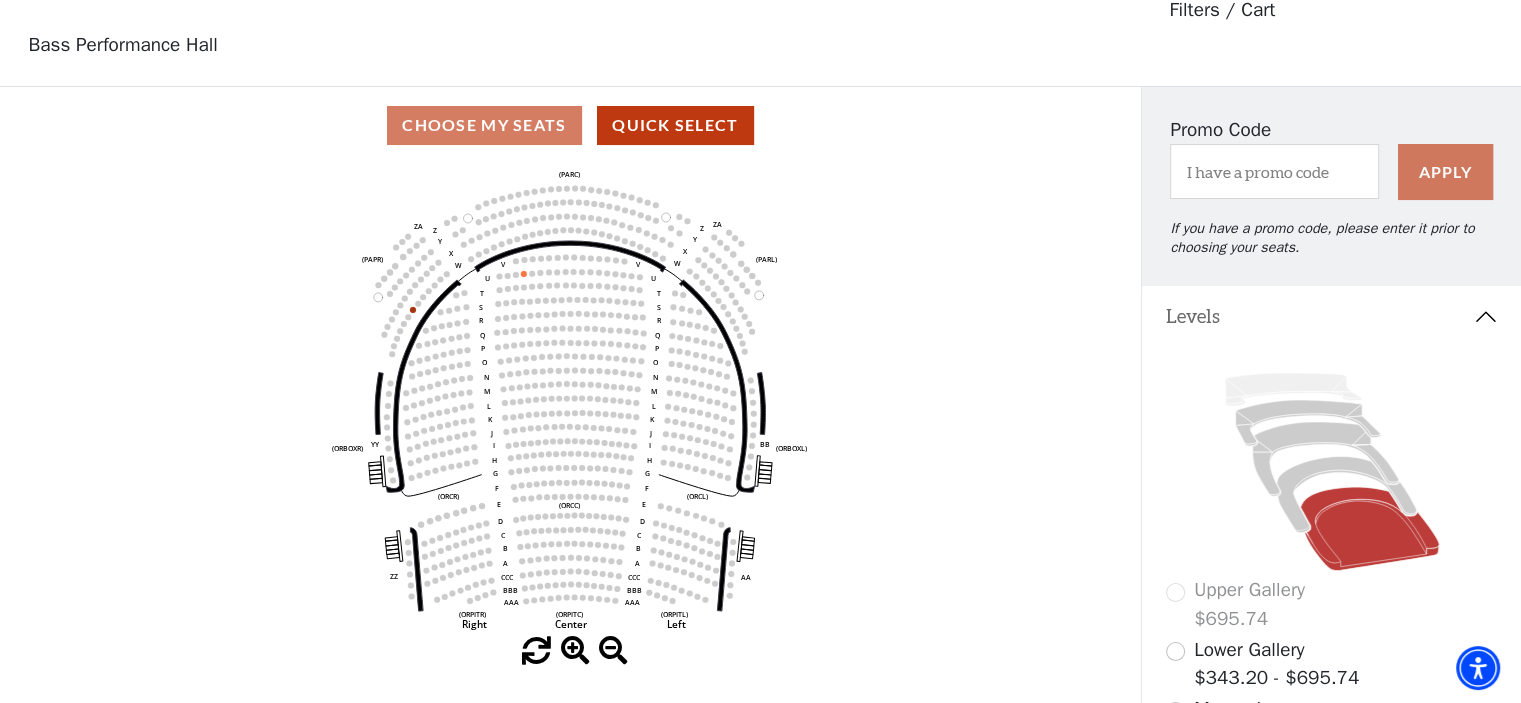 scroll, scrollTop: 92, scrollLeft: 0, axis: vertical 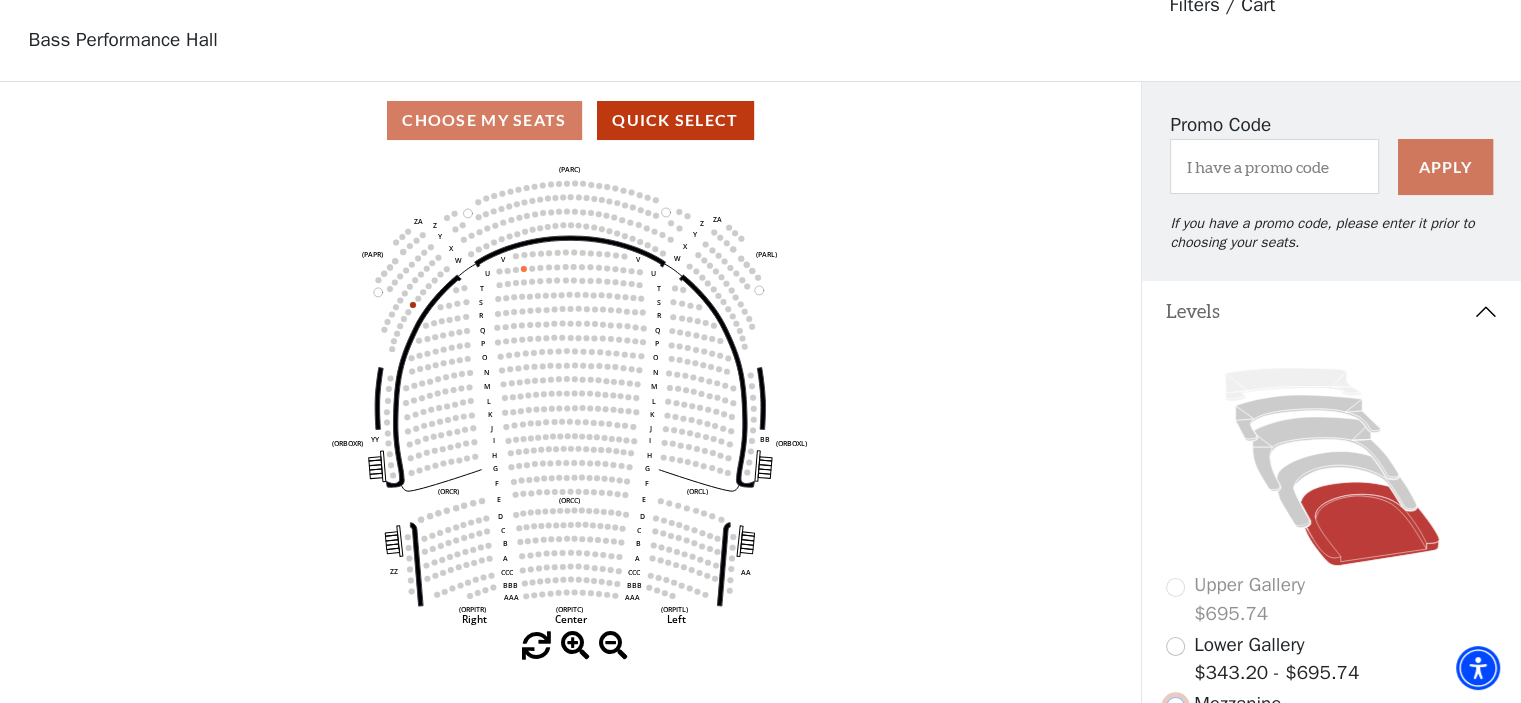 click at bounding box center (1175, 706) 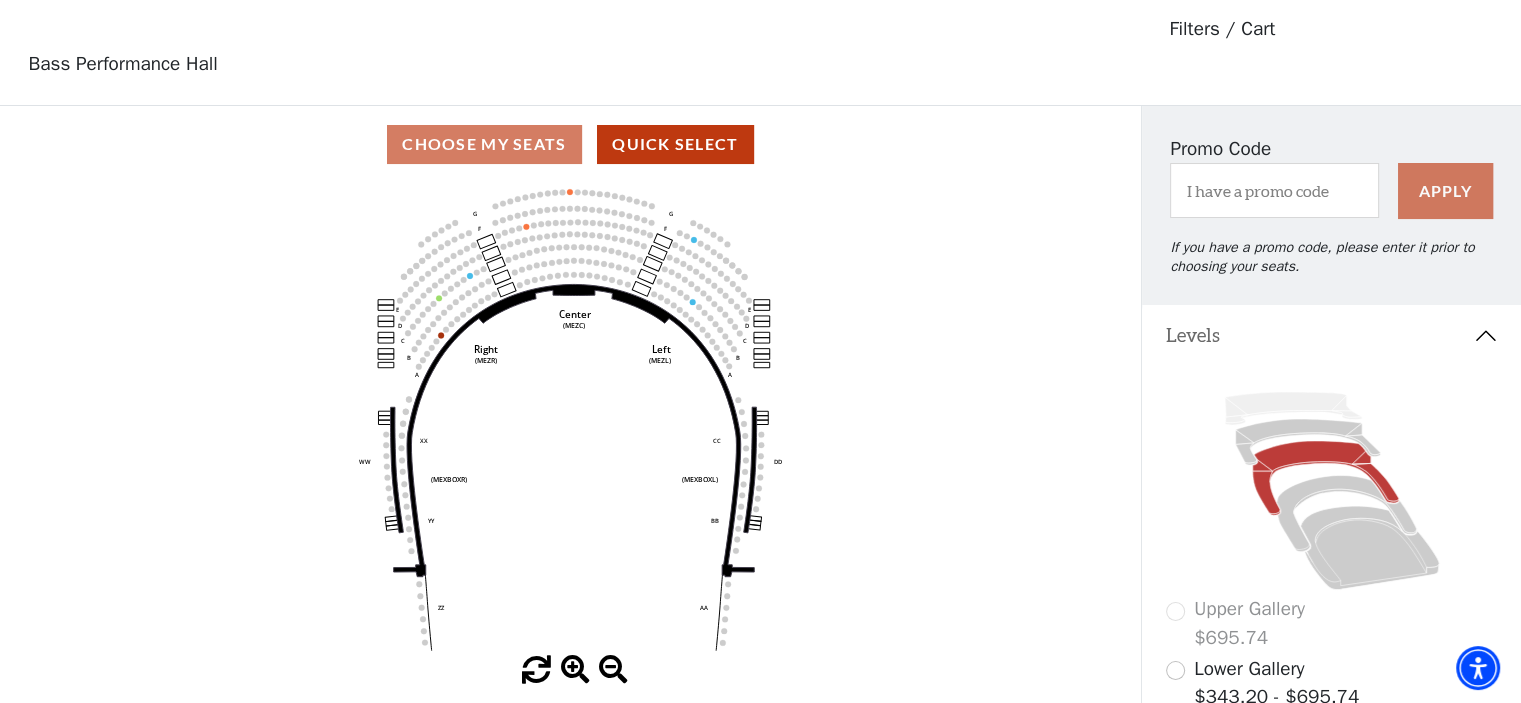 scroll, scrollTop: 92, scrollLeft: 0, axis: vertical 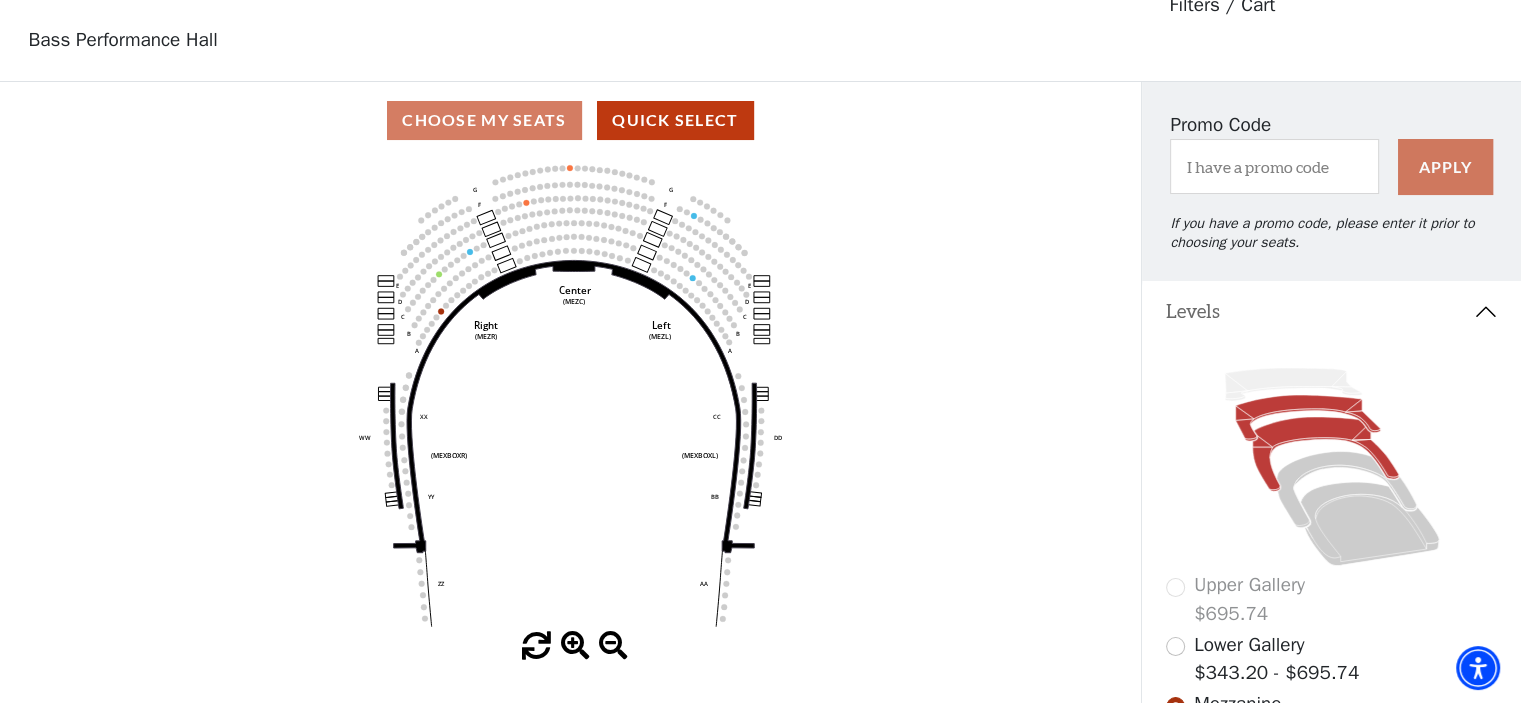 click 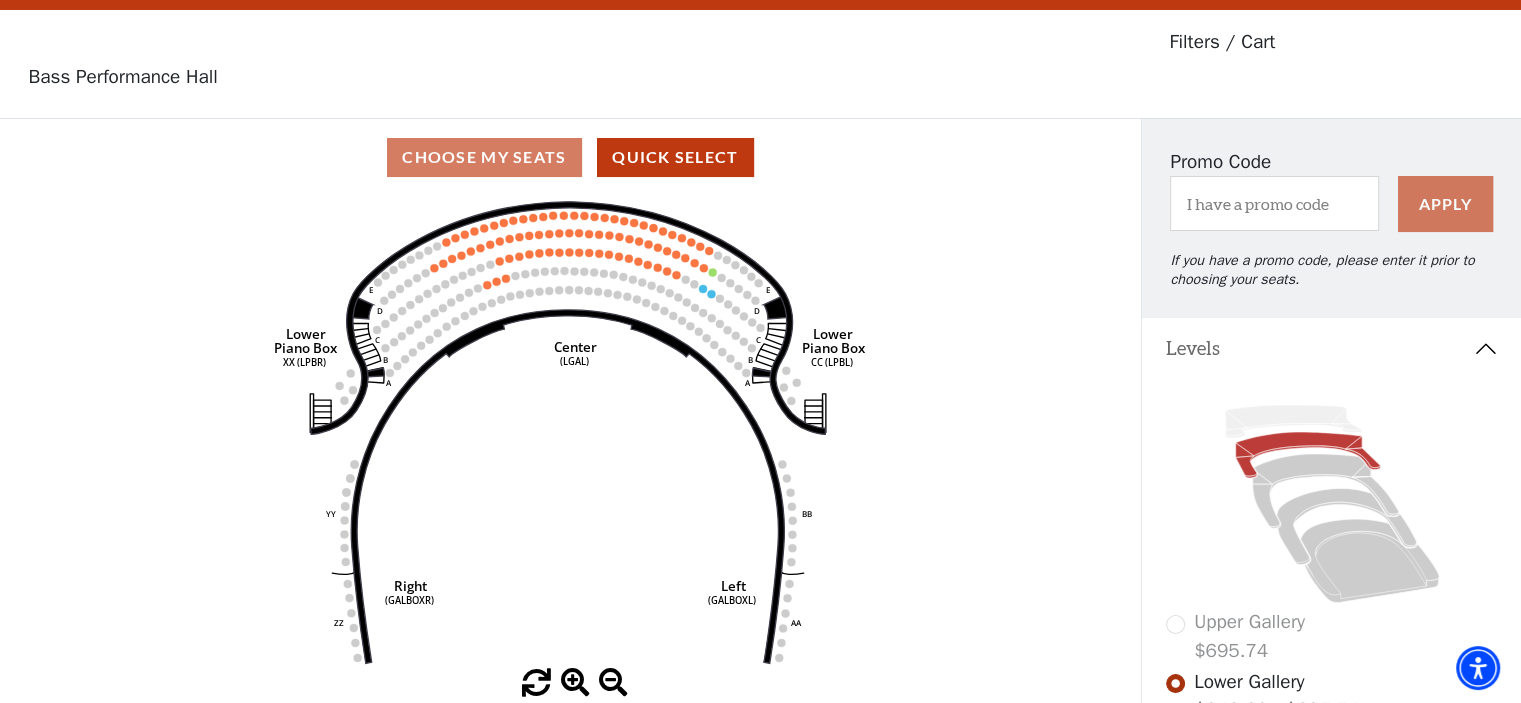 scroll, scrollTop: 92, scrollLeft: 0, axis: vertical 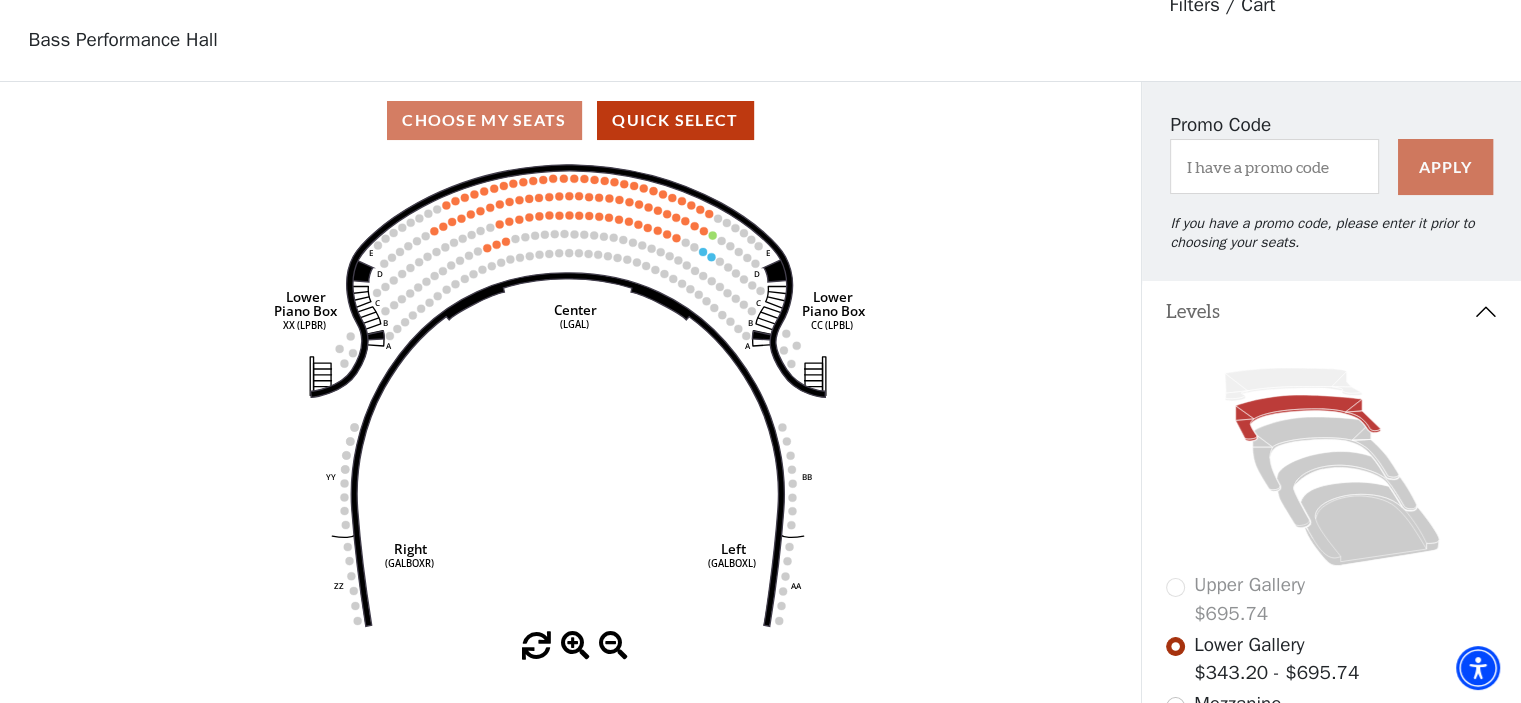 click at bounding box center (575, 646) 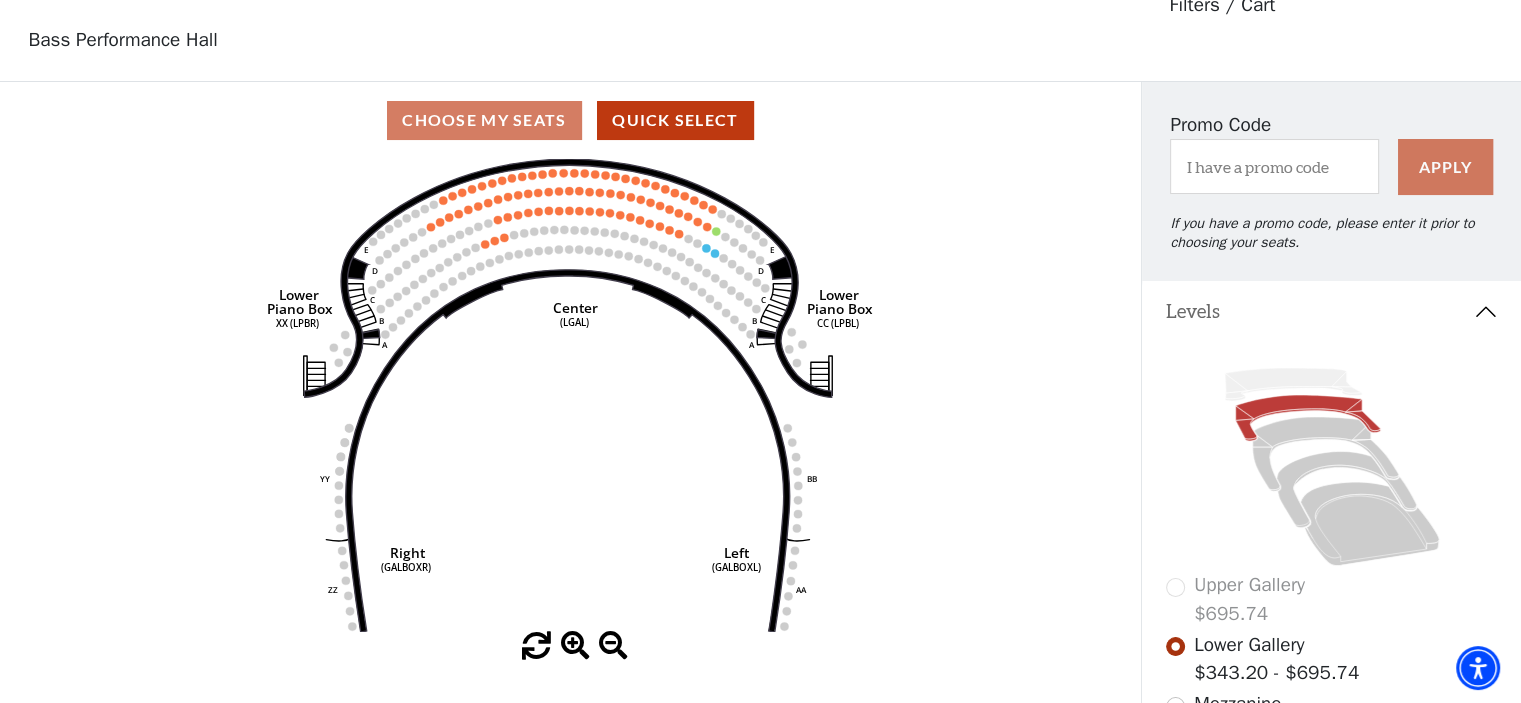 click at bounding box center [575, 646] 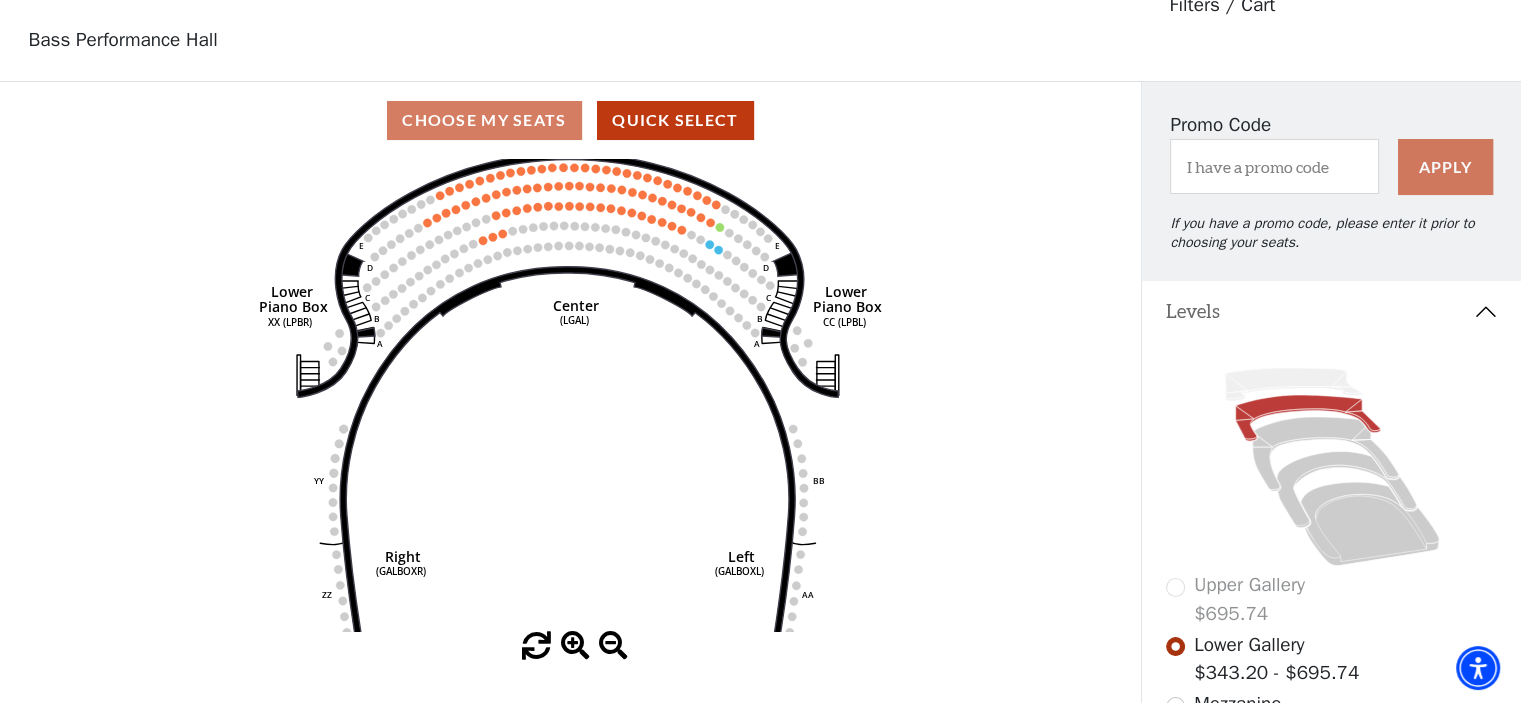 click at bounding box center (575, 646) 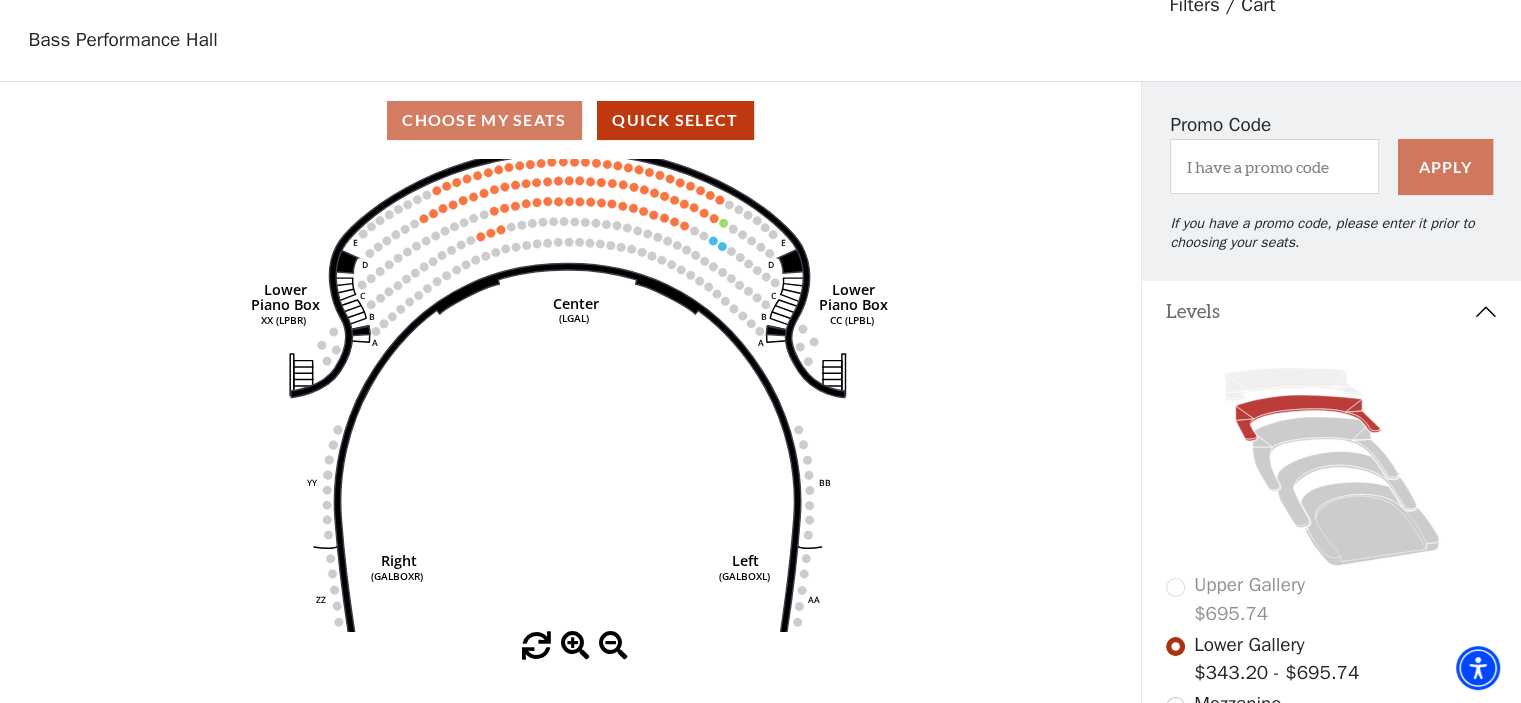 click at bounding box center [575, 646] 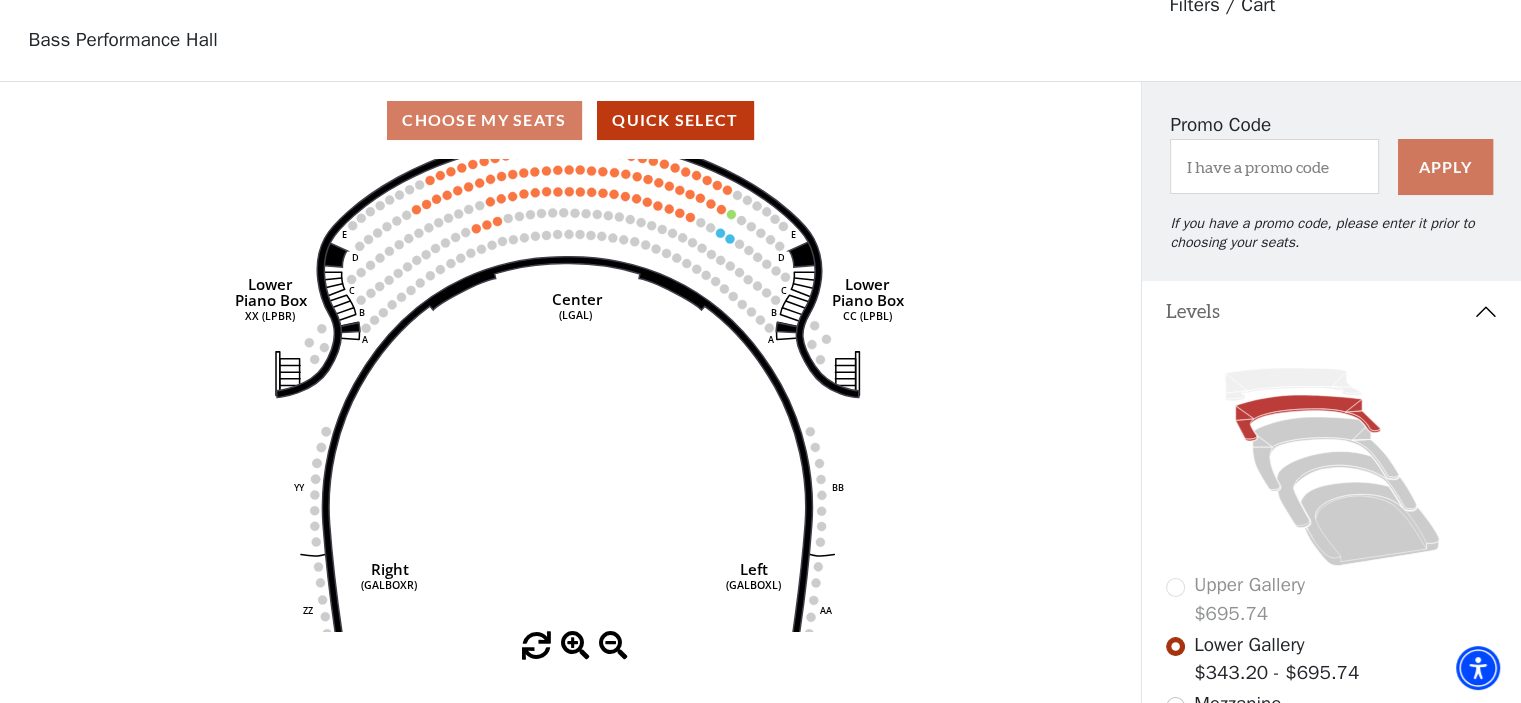 click at bounding box center (575, 646) 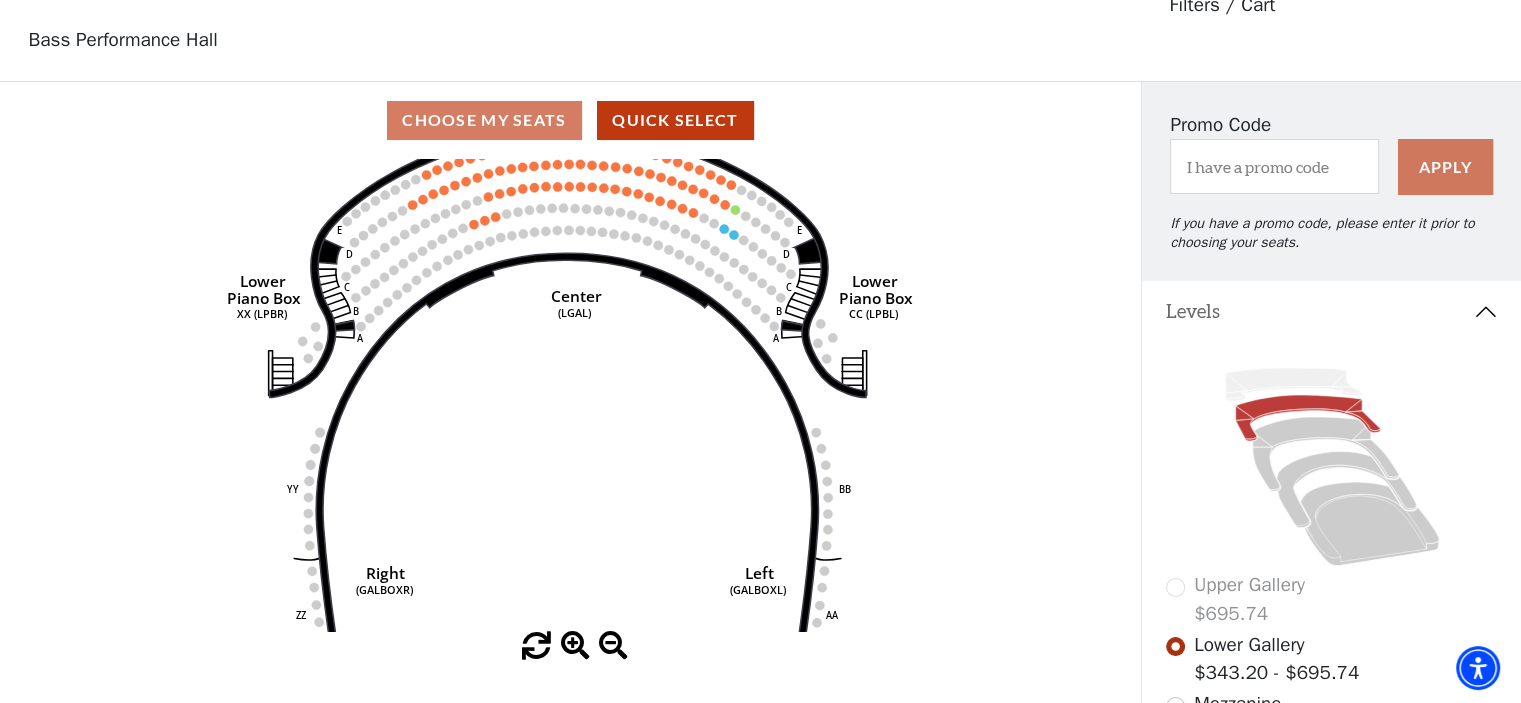 click at bounding box center [575, 646] 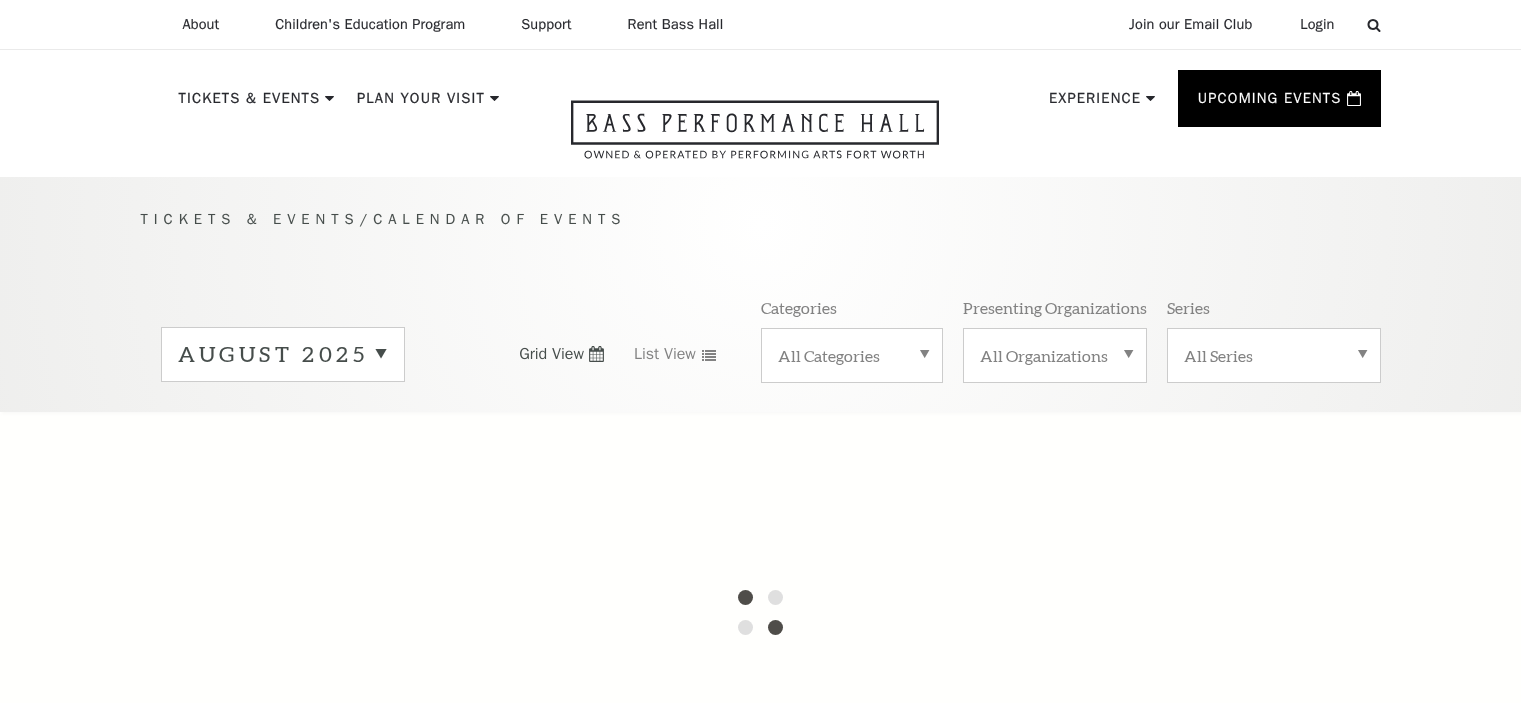 scroll, scrollTop: 0, scrollLeft: 0, axis: both 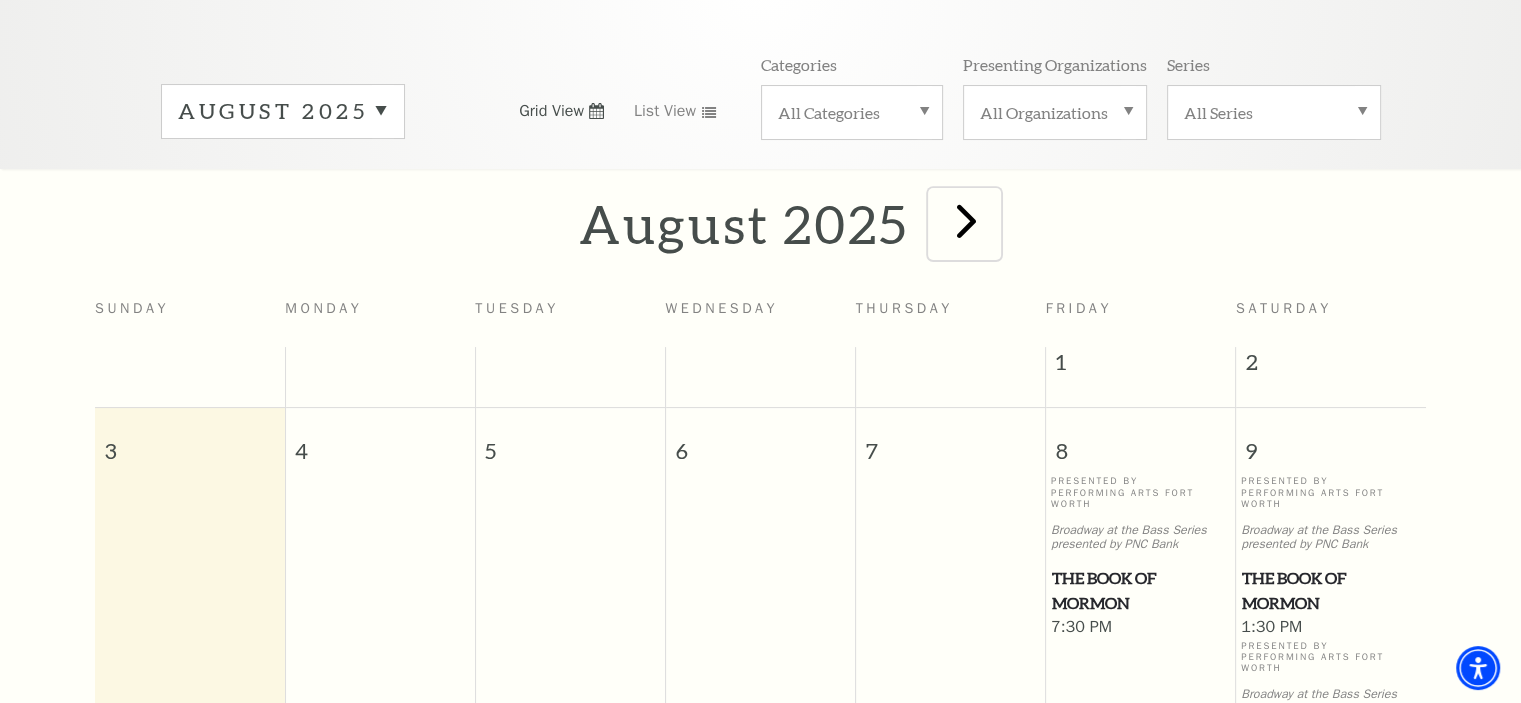 click at bounding box center (966, 220) 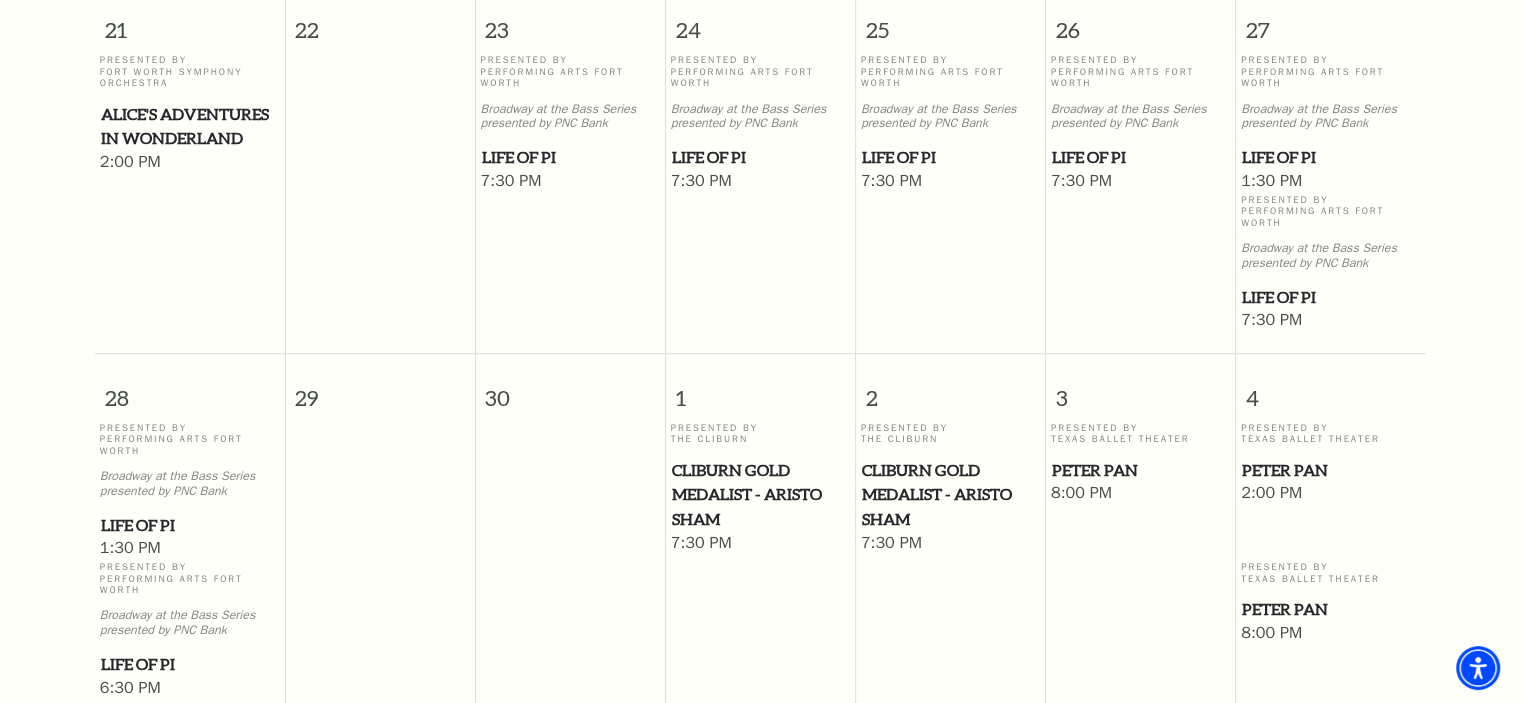 scroll, scrollTop: 1416, scrollLeft: 0, axis: vertical 